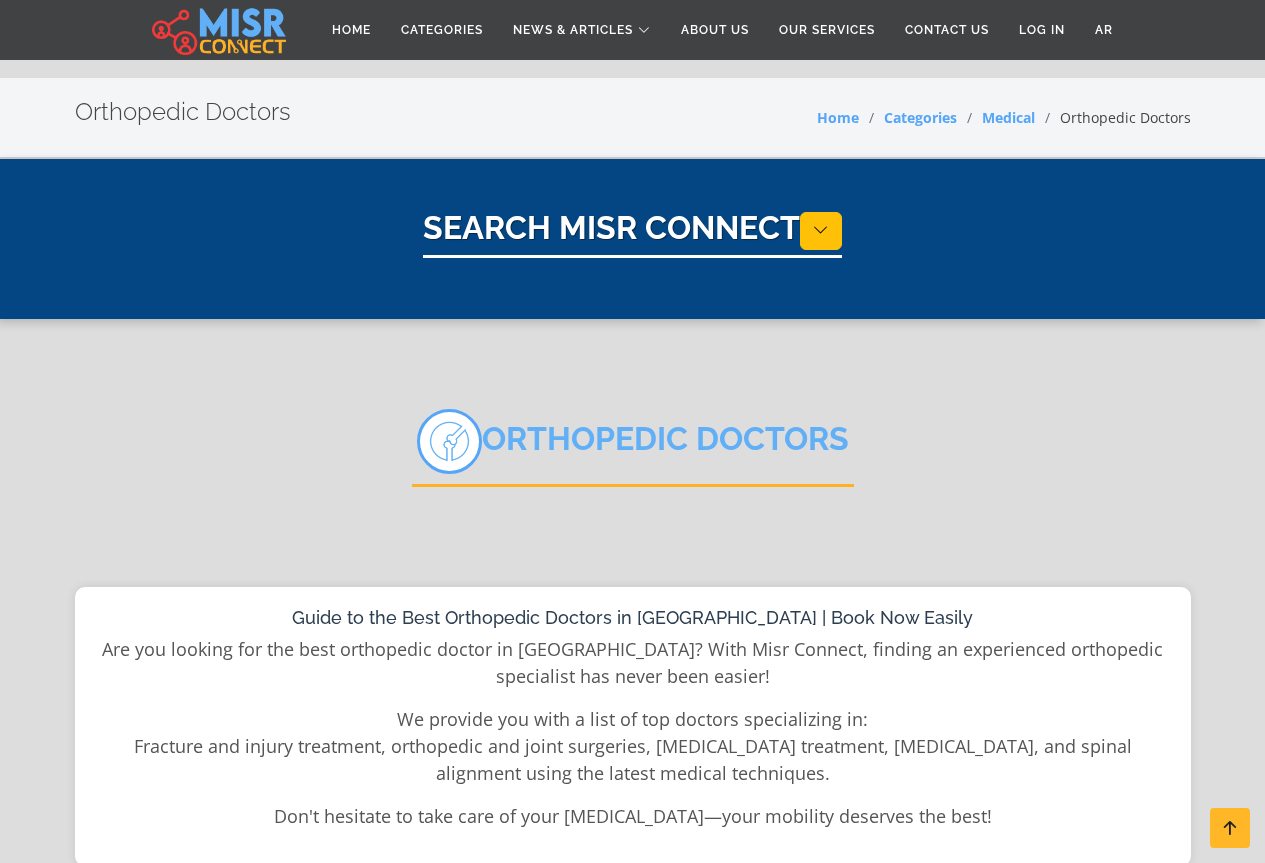 select on "*****" 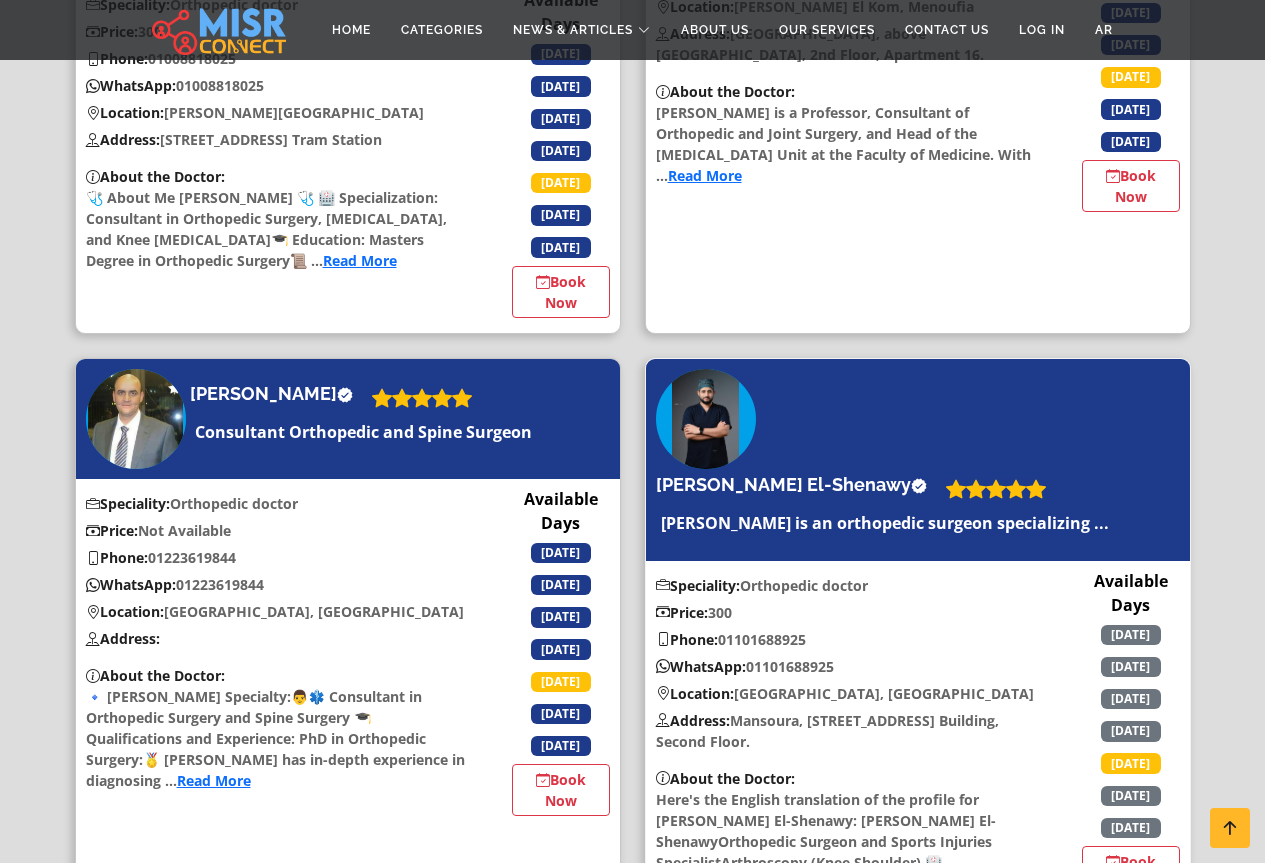 scroll, scrollTop: 1200, scrollLeft: 0, axis: vertical 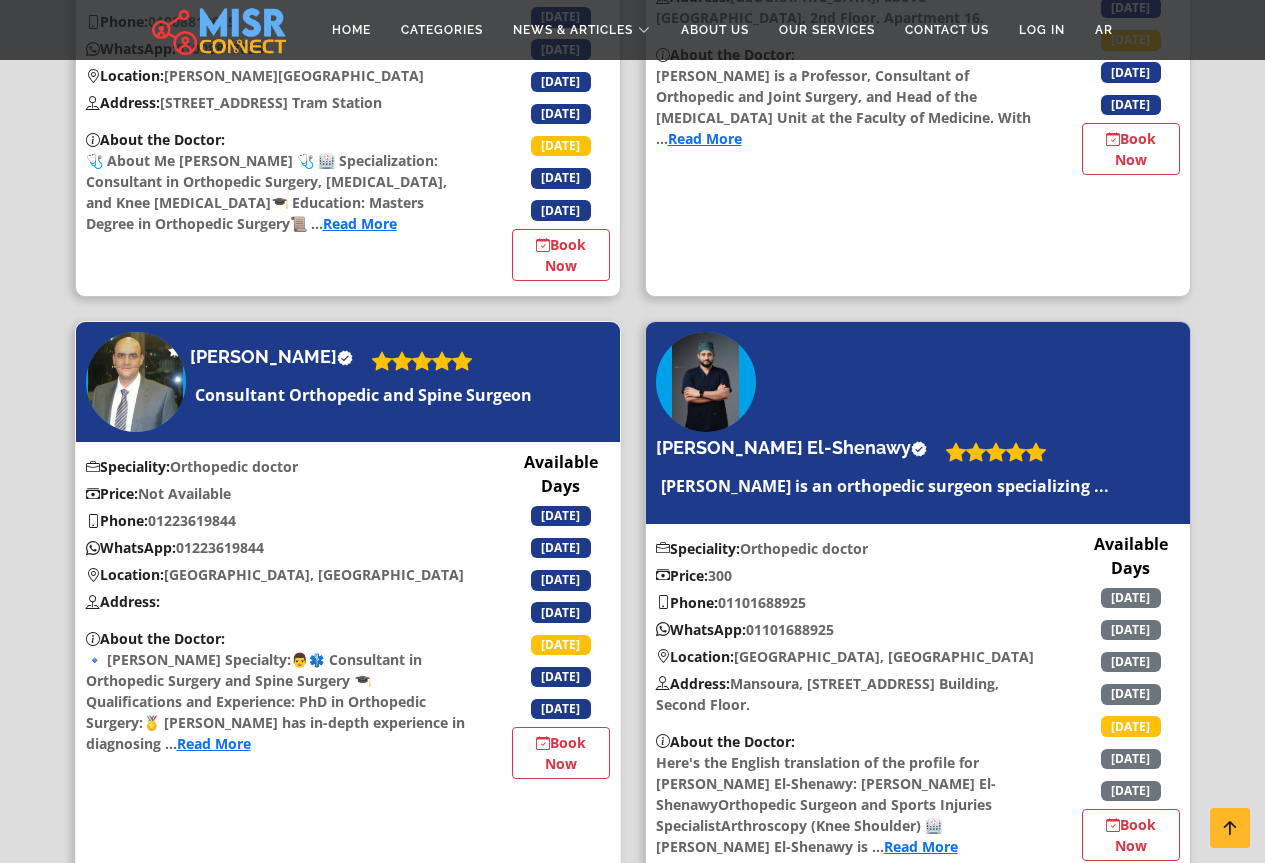 click on "Phone:
01223619844" at bounding box center (277, 520) 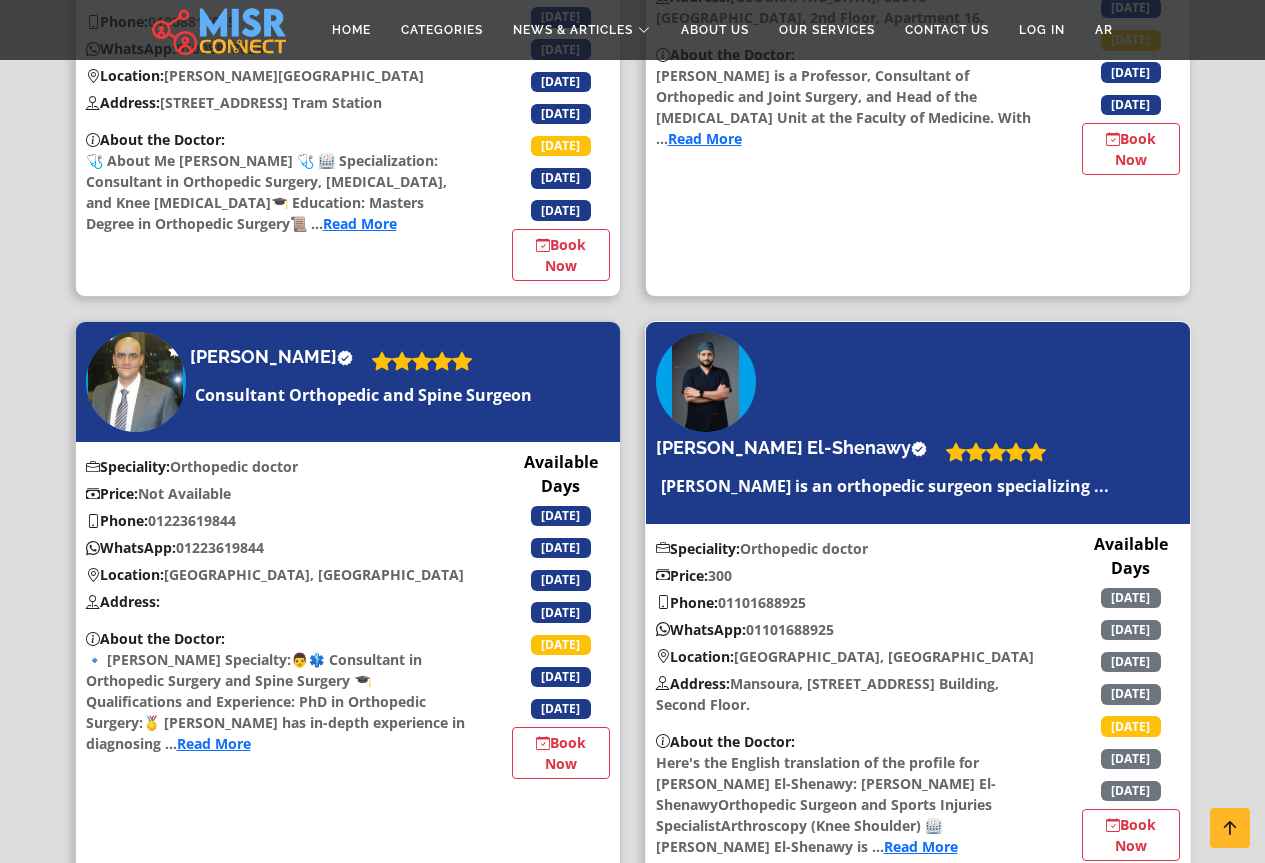 scroll, scrollTop: 1400, scrollLeft: 0, axis: vertical 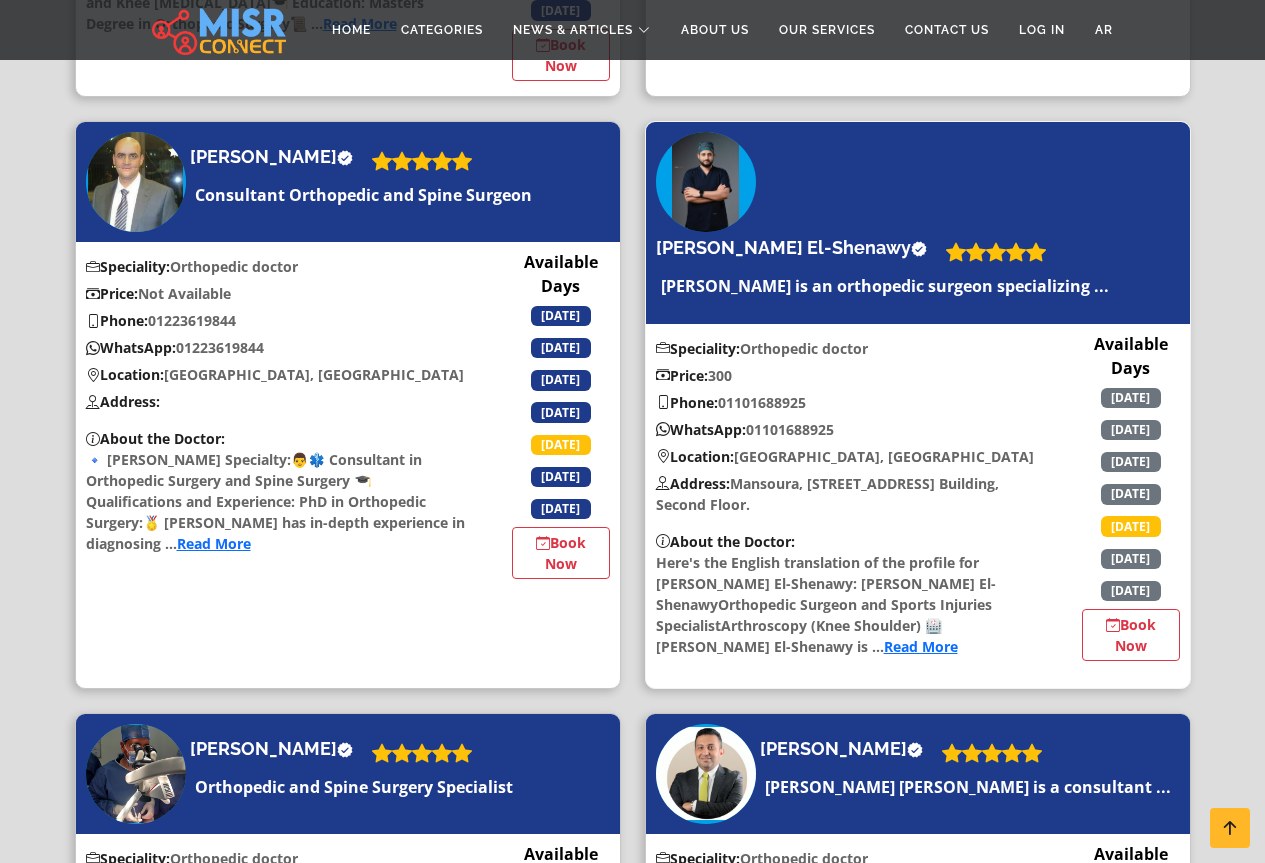 click on "Phone:
01101688925" at bounding box center (847, 402) 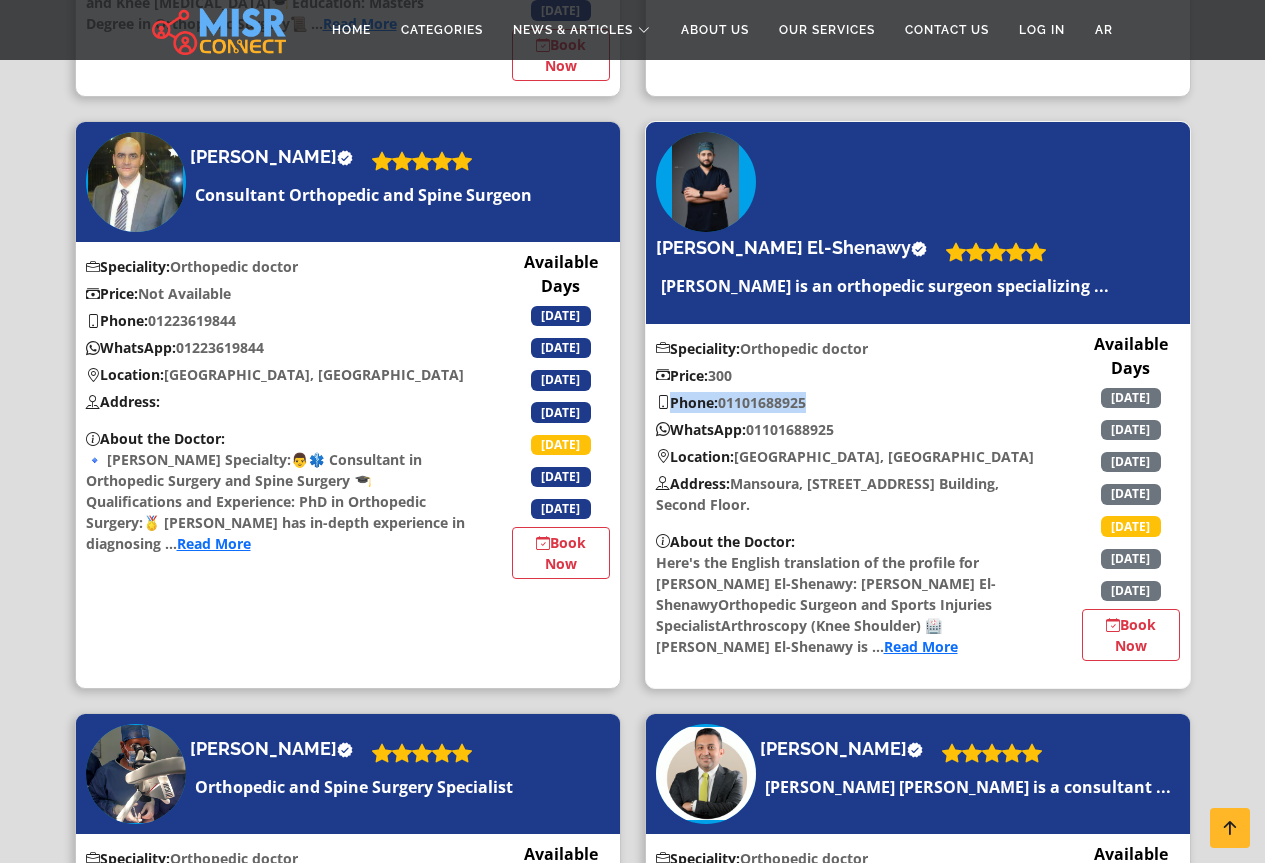 click on "Phone:
01101688925" at bounding box center (847, 402) 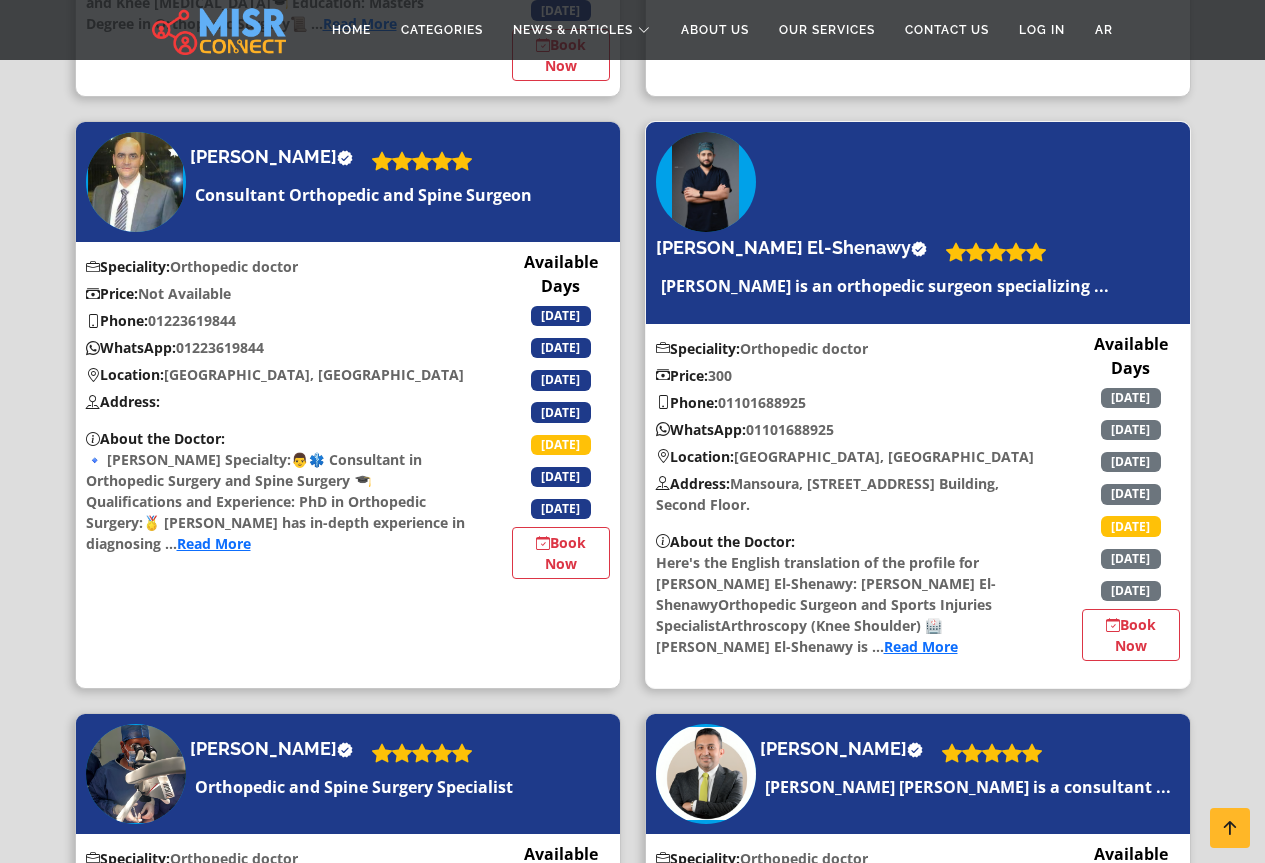 click on "Phone:
01101688925" at bounding box center [847, 402] 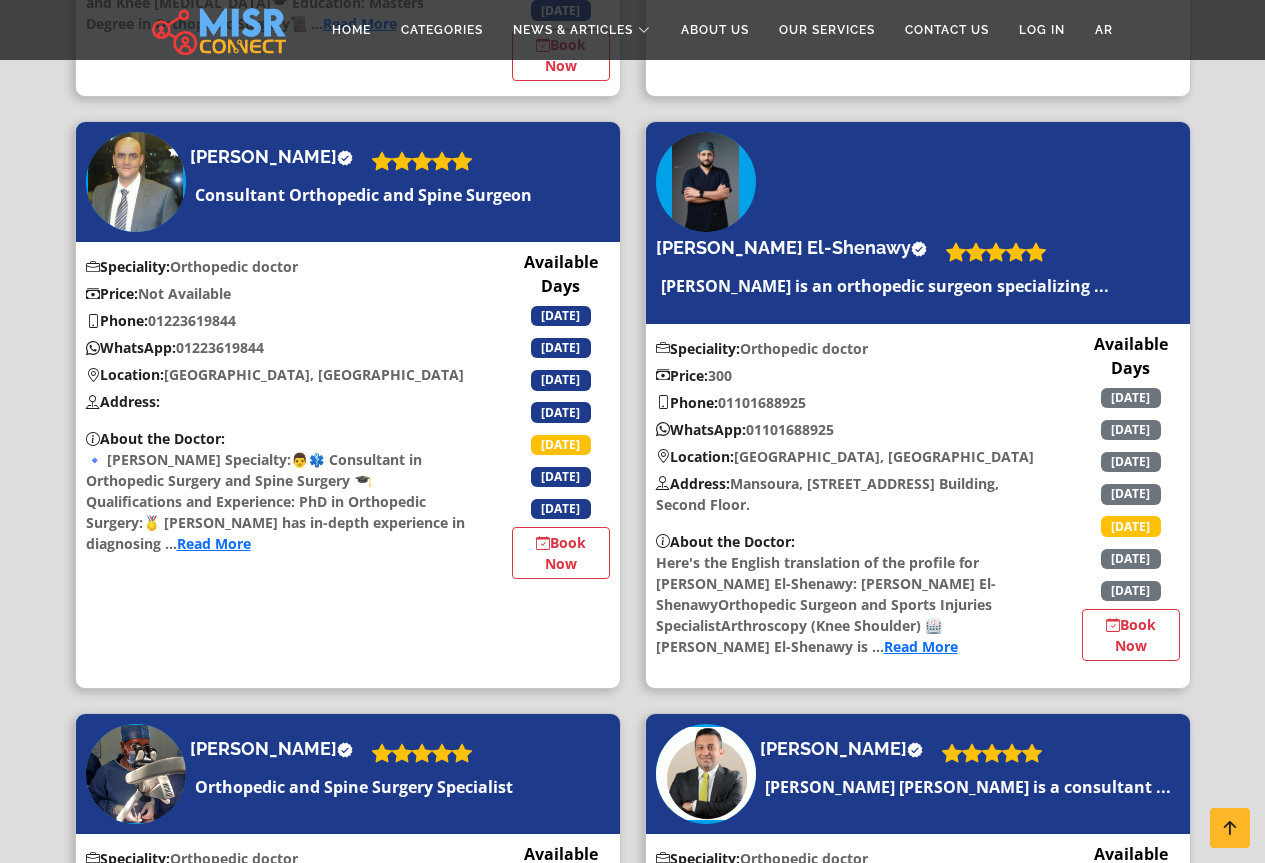 click on "Dr. Sayed El-Shenawy
Verified account" at bounding box center [885, 273] 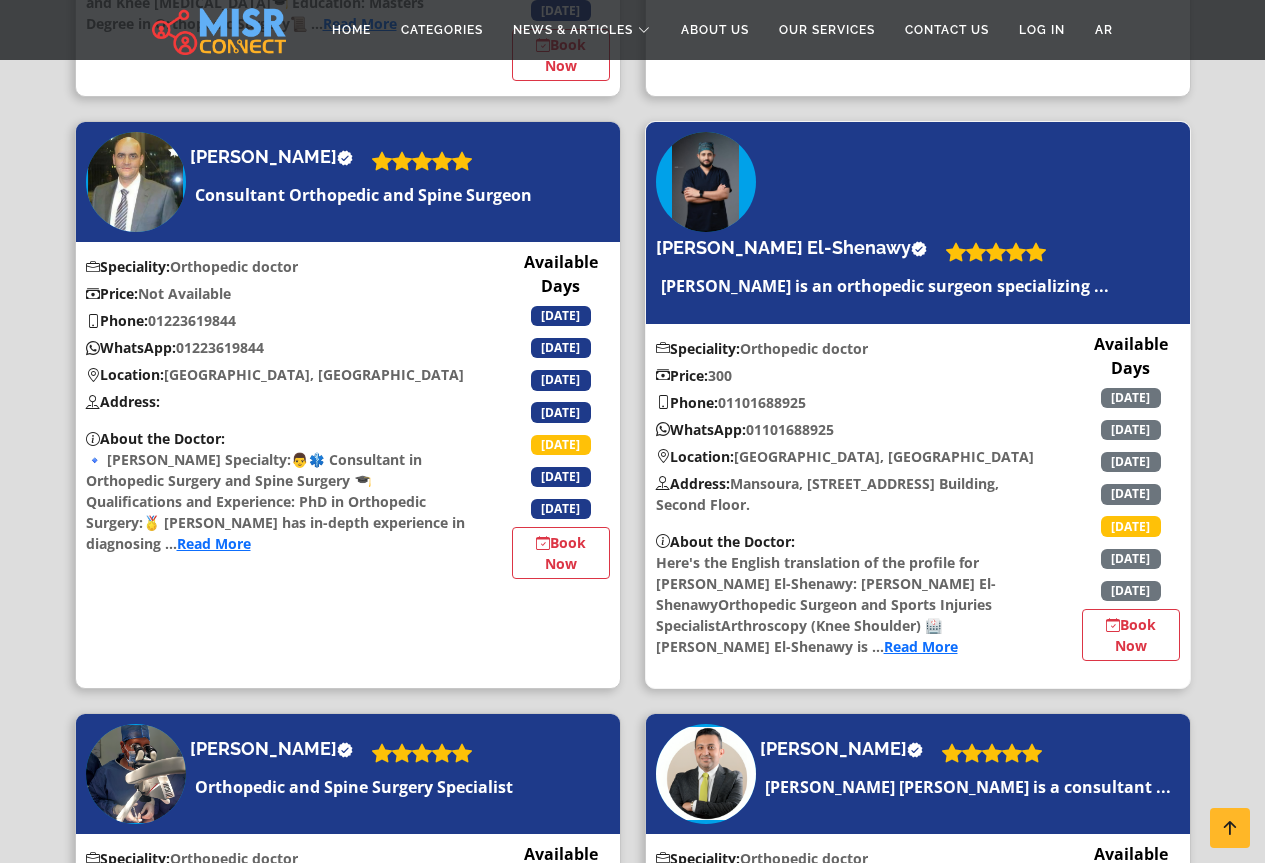 drag, startPoint x: 651, startPoint y: 213, endPoint x: 816, endPoint y: 241, distance: 167.3589 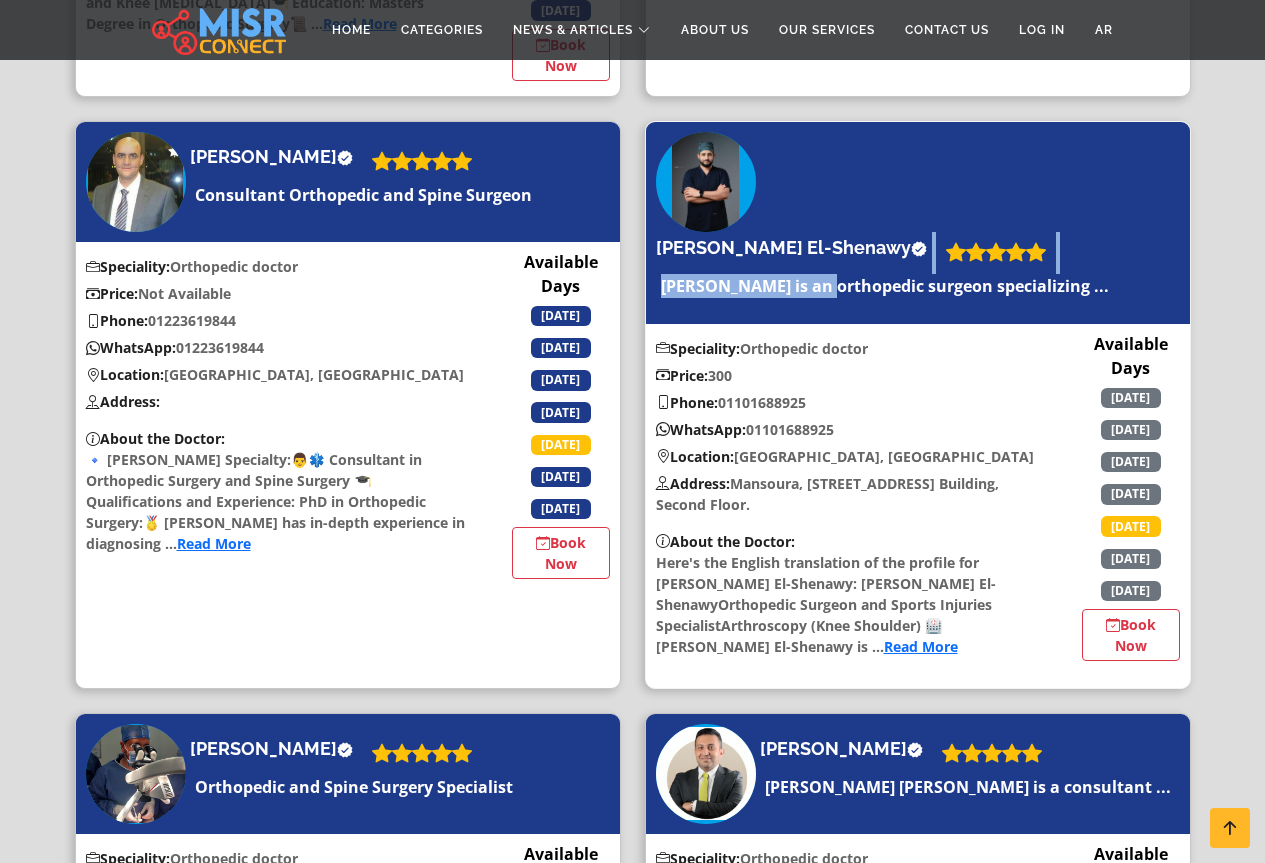 drag, startPoint x: 668, startPoint y: 259, endPoint x: 828, endPoint y: 289, distance: 162.78821 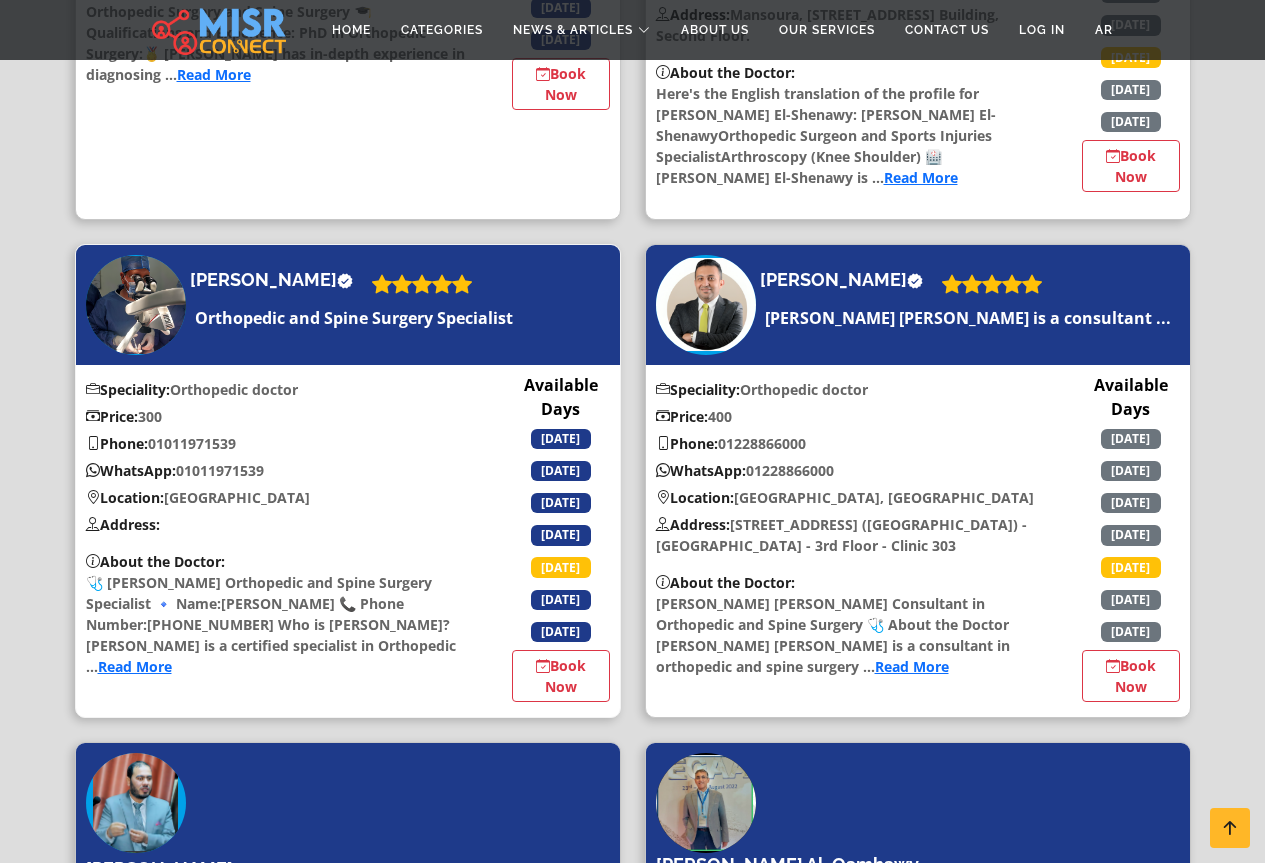 scroll, scrollTop: 1900, scrollLeft: 0, axis: vertical 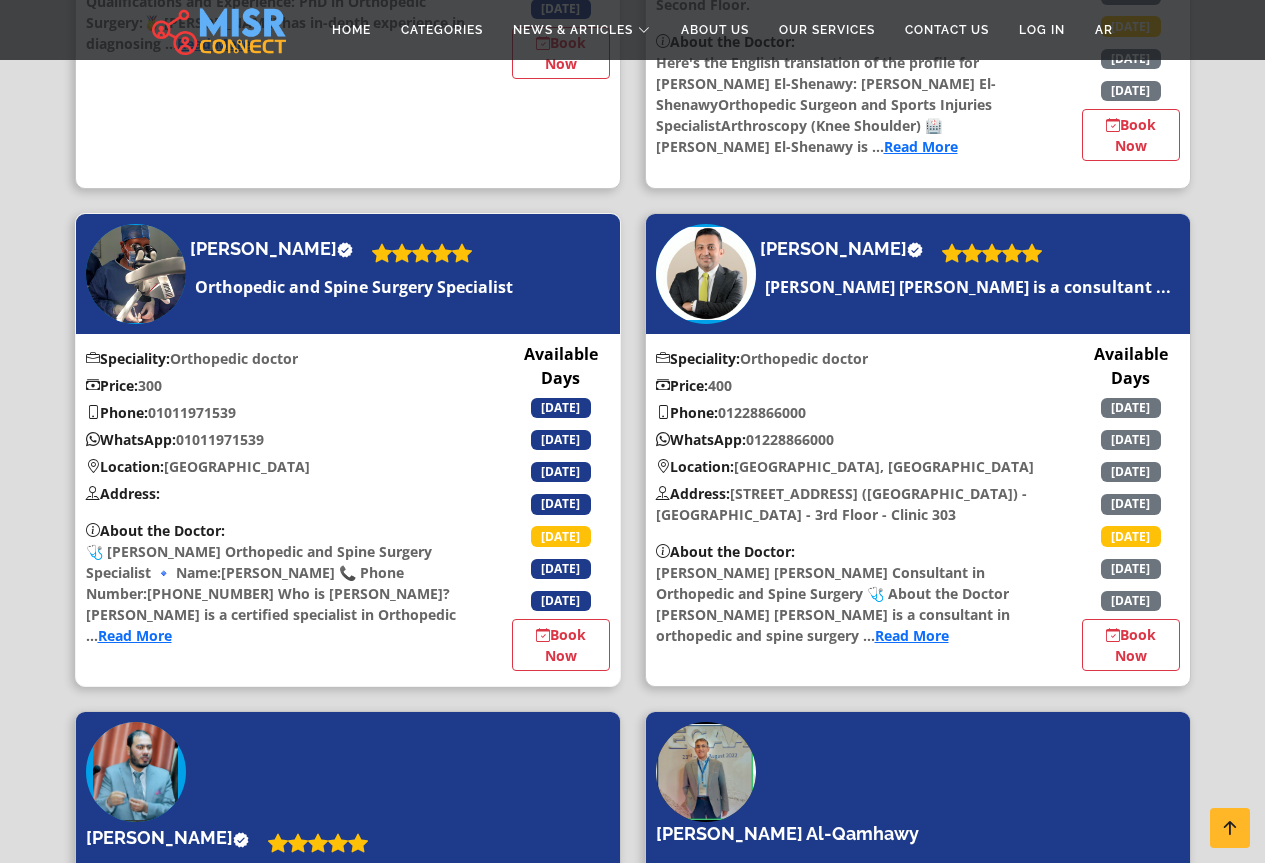 click on "Phone:
01011971539" at bounding box center (277, 412) 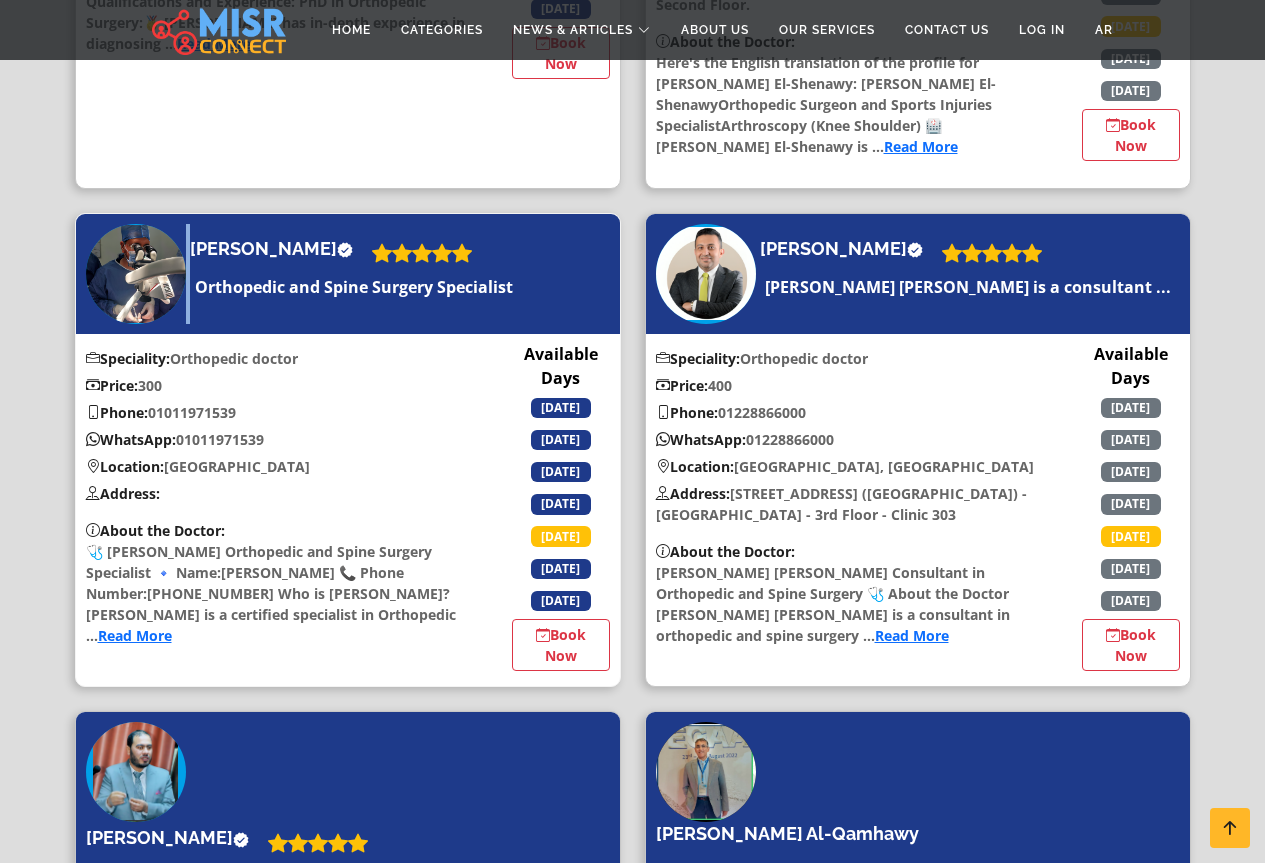 drag, startPoint x: 183, startPoint y: 214, endPoint x: 295, endPoint y: 224, distance: 112.44554 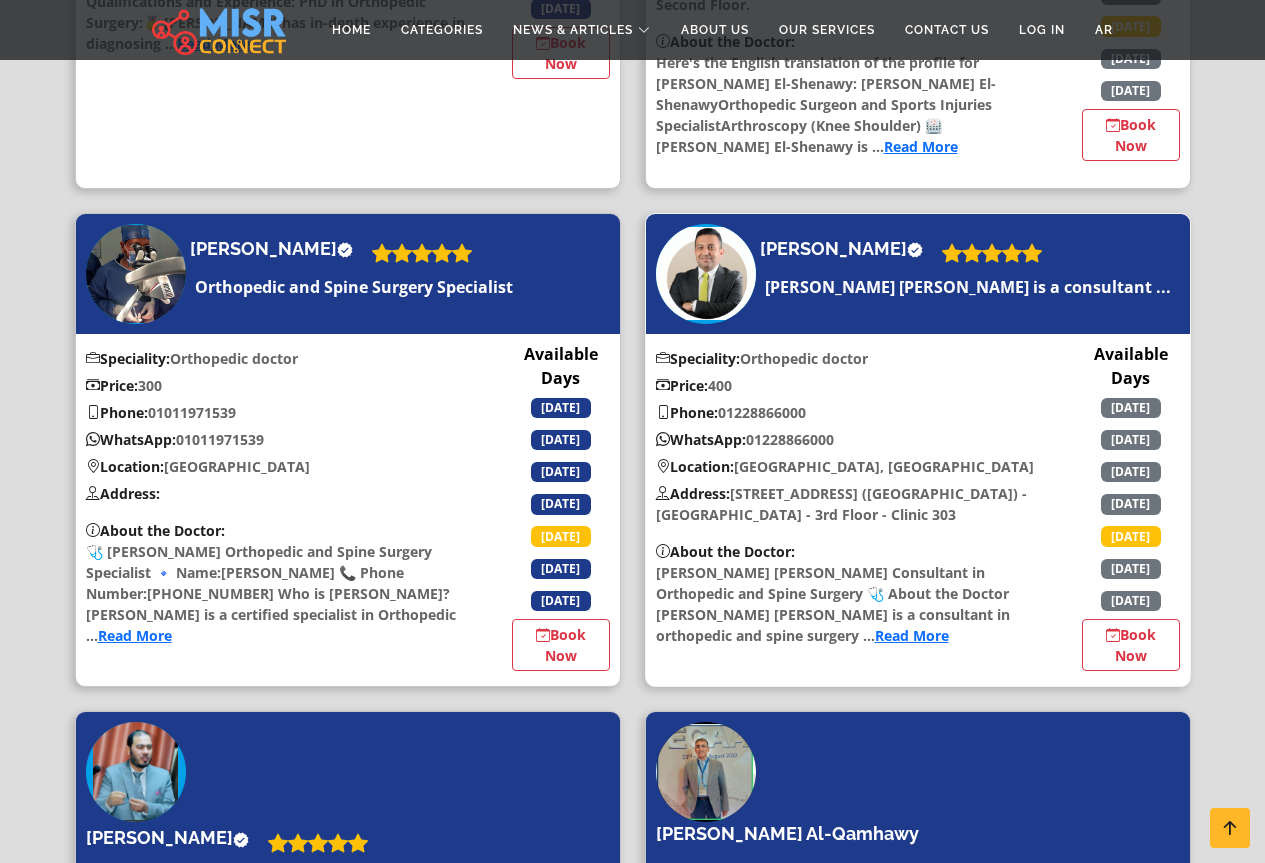 click on "Phone:
01228866000" at bounding box center [847, 412] 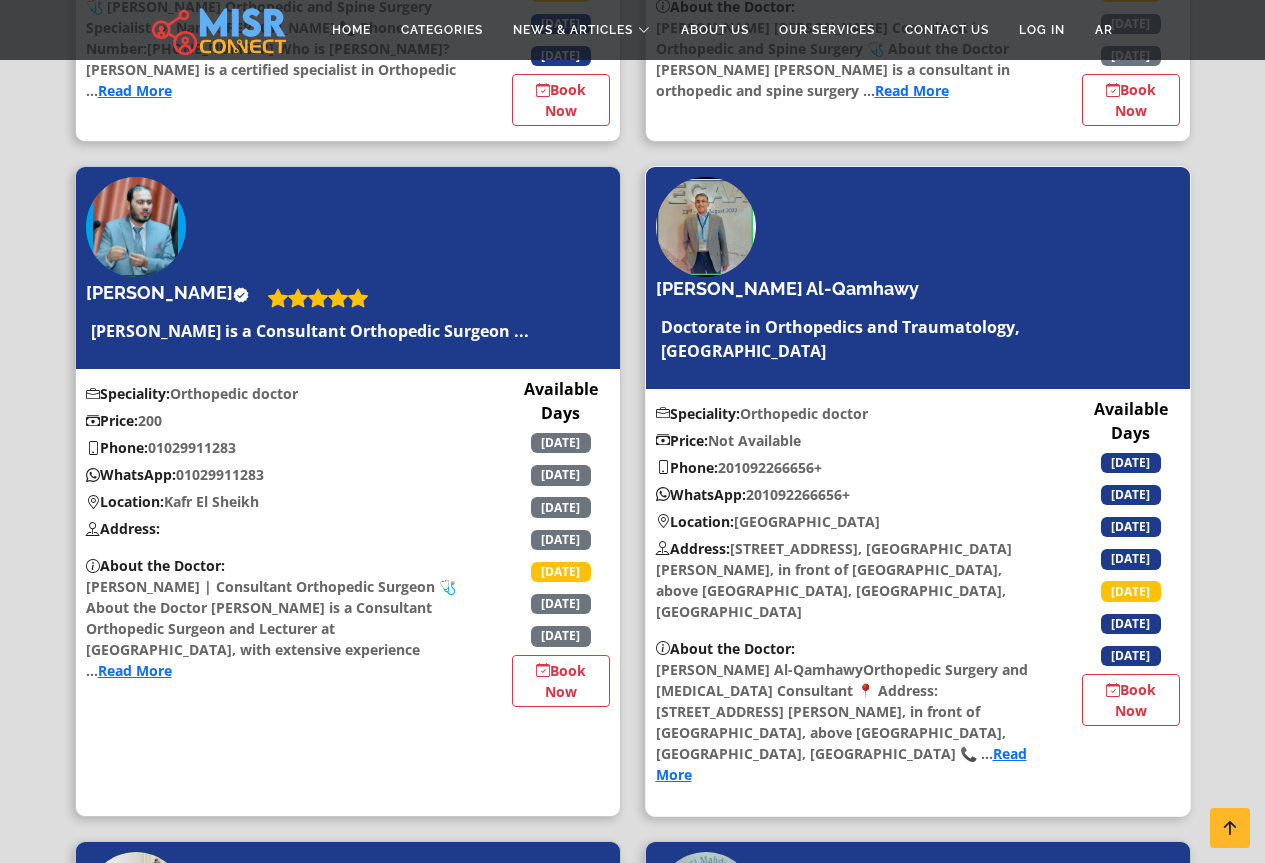 scroll, scrollTop: 2500, scrollLeft: 0, axis: vertical 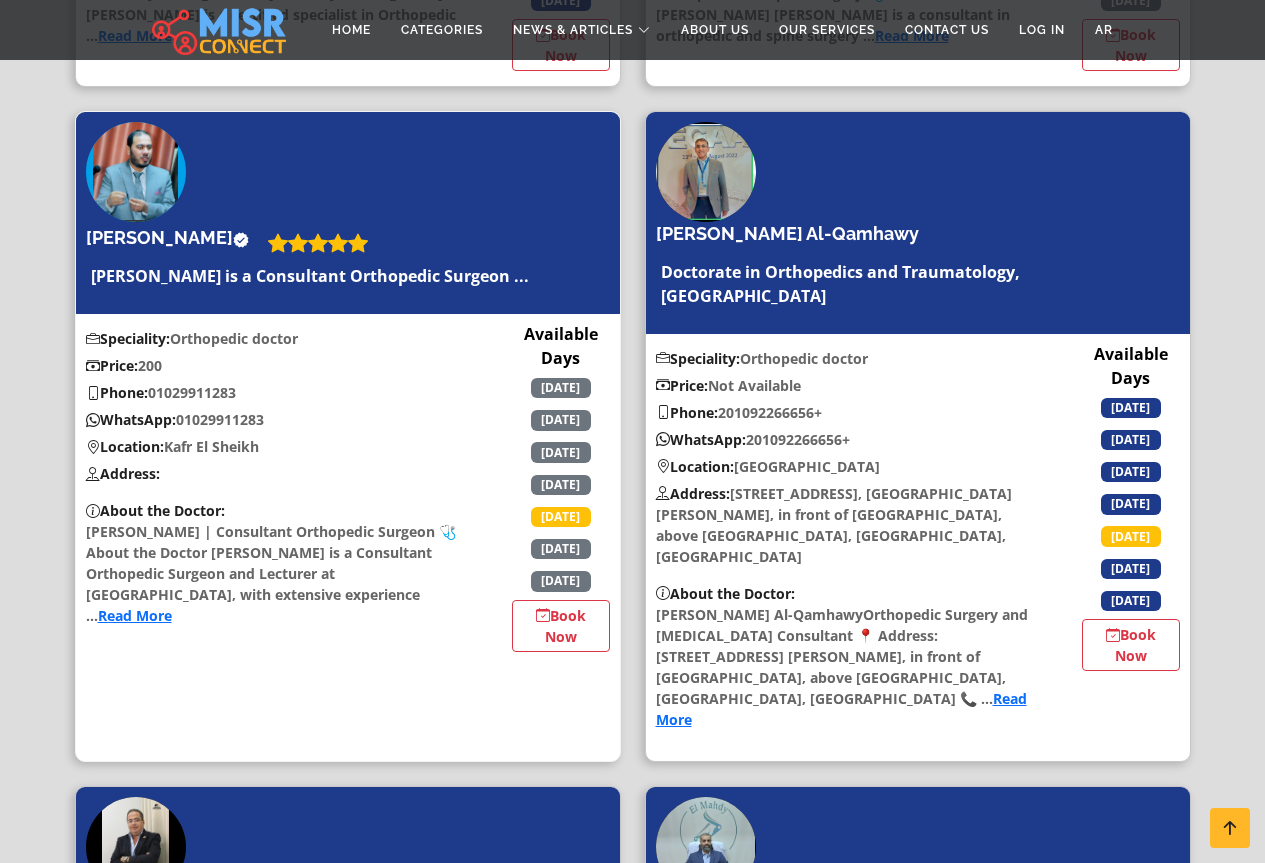 click on "Phone:
01029911283" at bounding box center (277, 392) 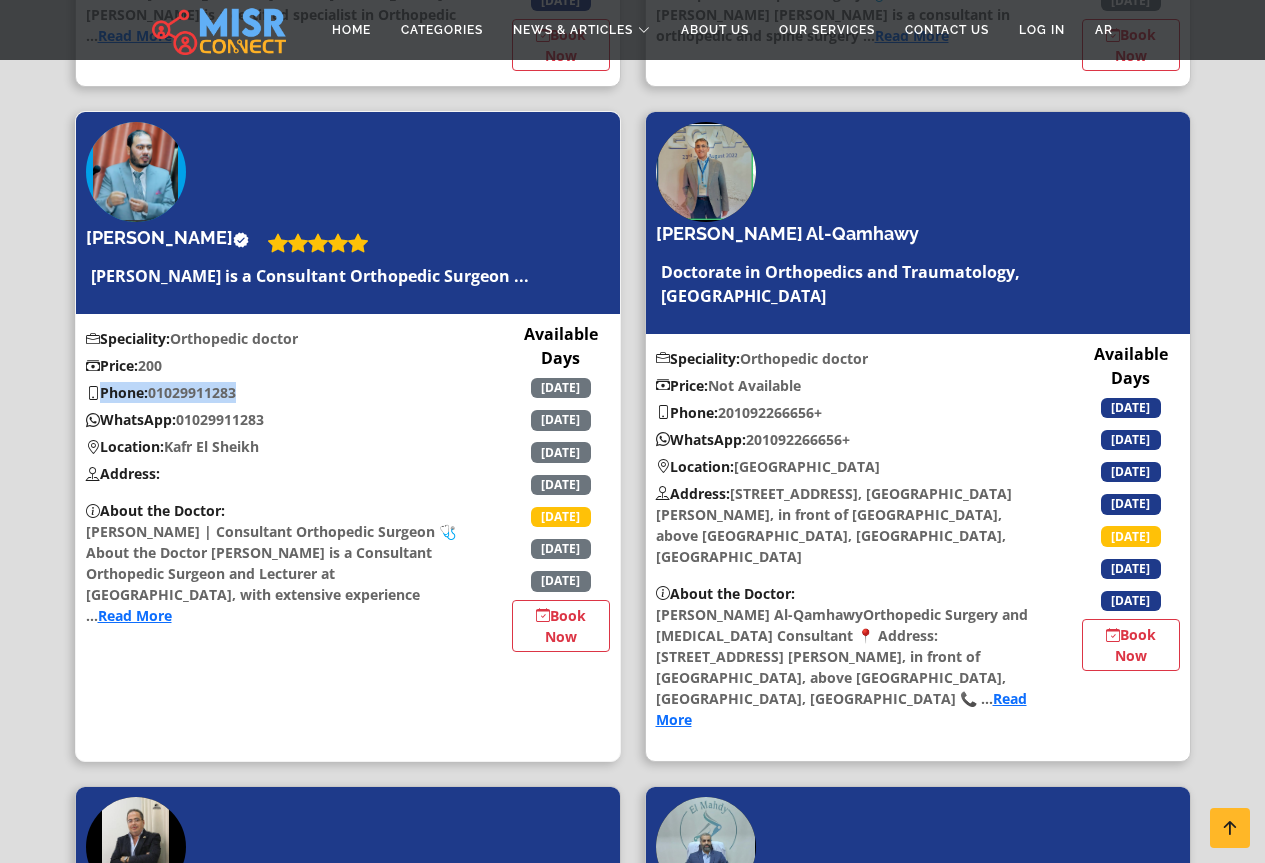 click on "Phone:
01029911283" at bounding box center [277, 392] 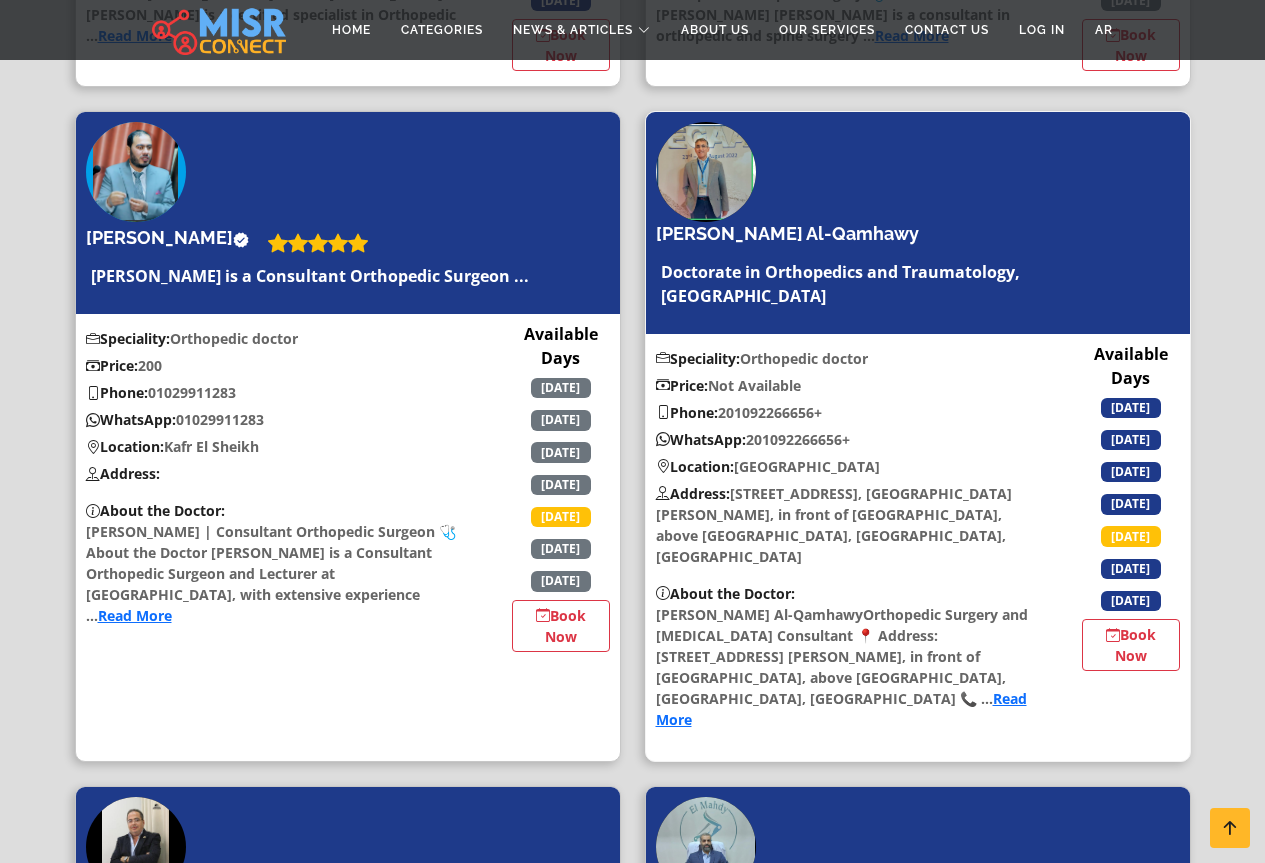 click on "Phone:
201092266656+" at bounding box center [847, 412] 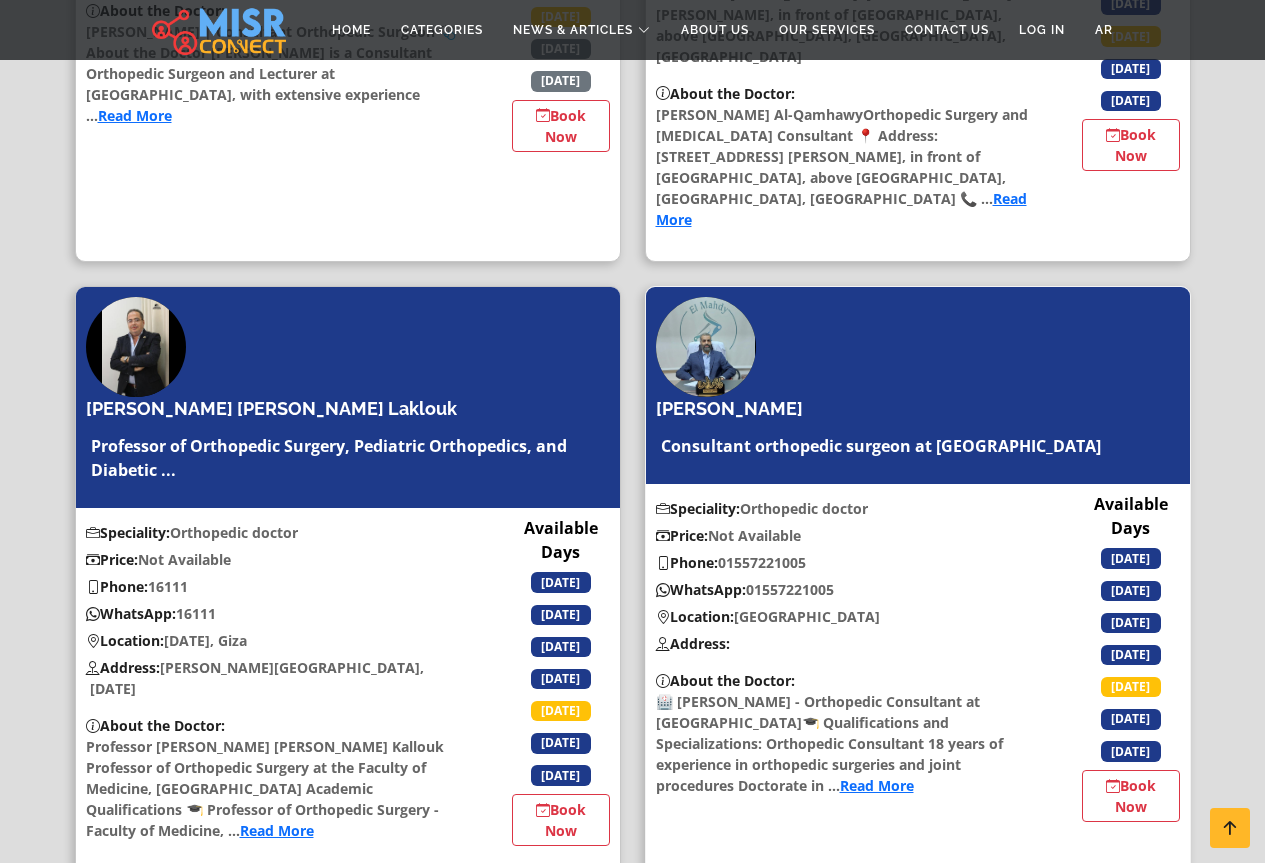 scroll, scrollTop: 3100, scrollLeft: 0, axis: vertical 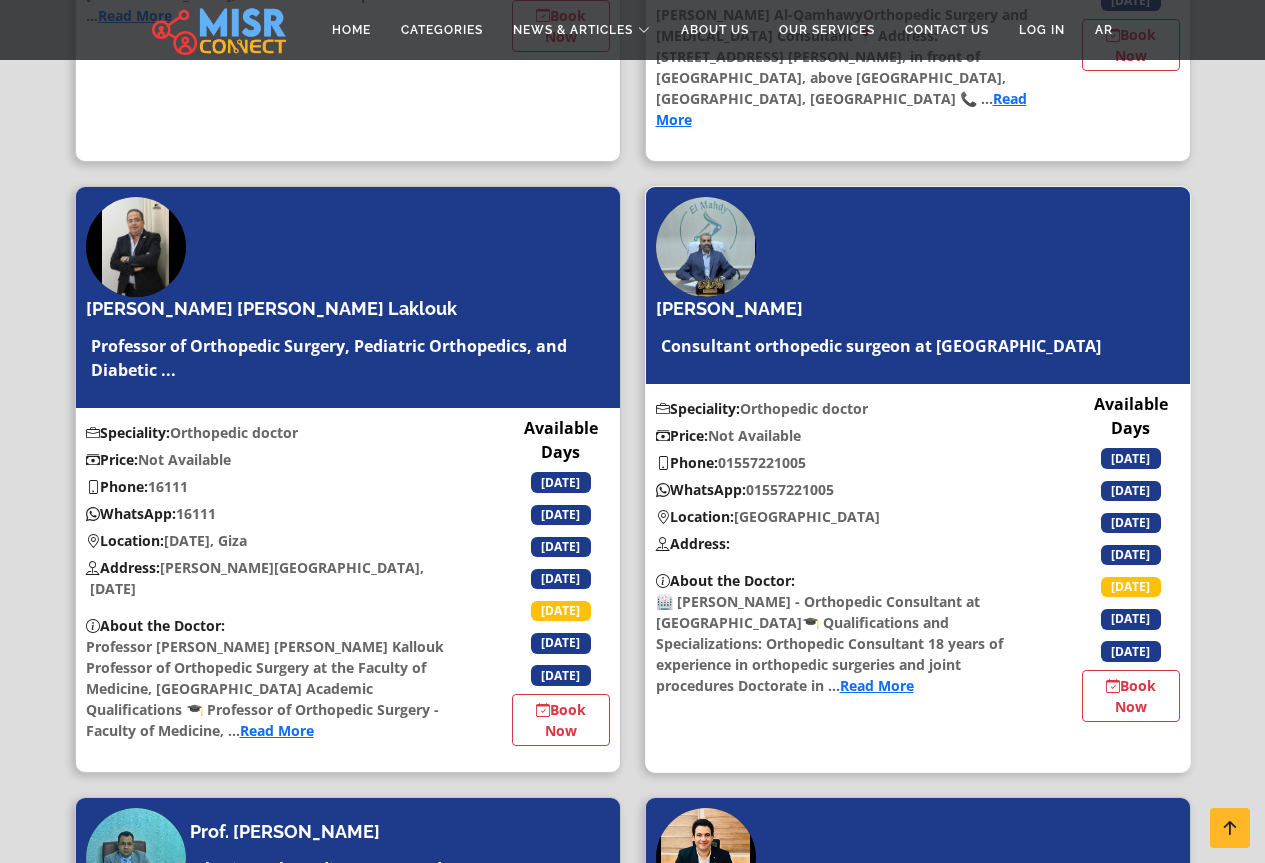 click on "Phone:
01557221005" at bounding box center (847, 462) 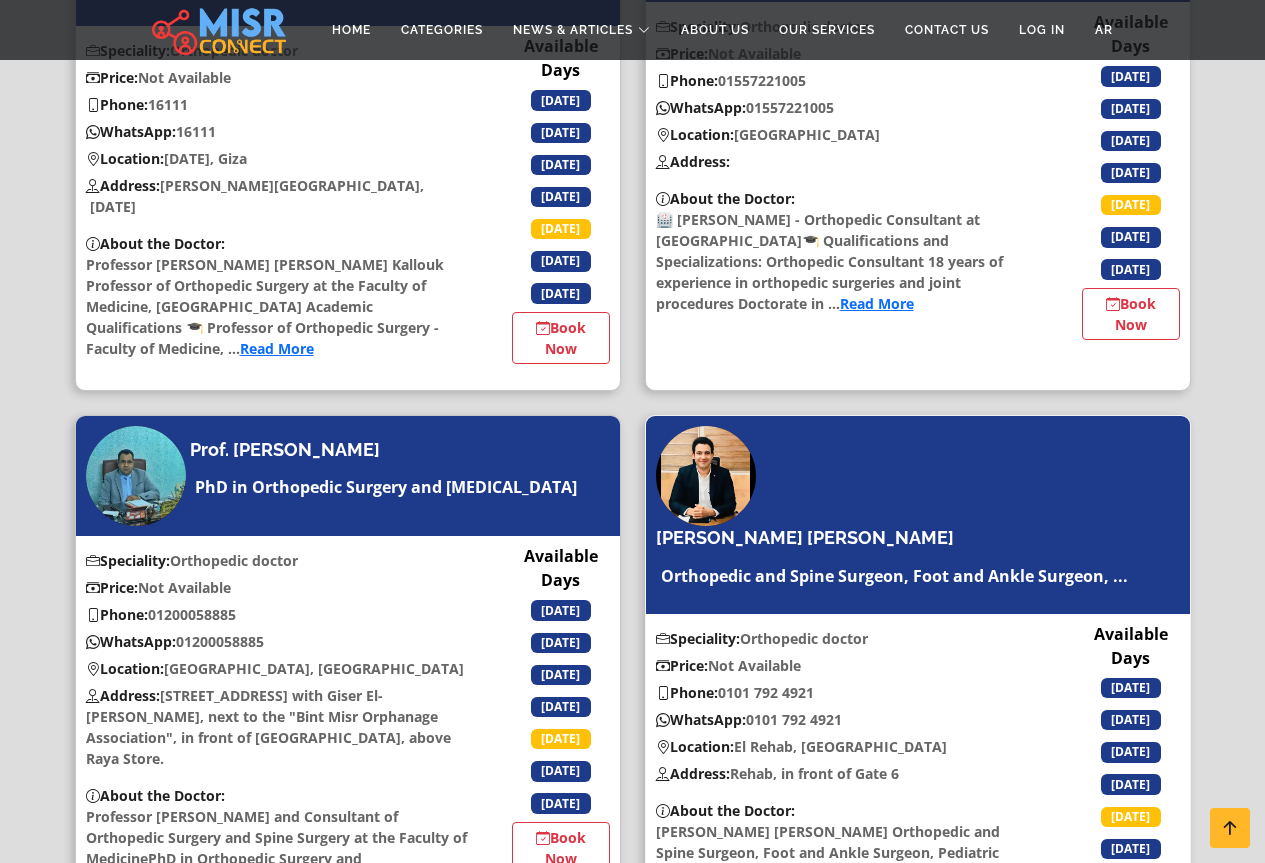 scroll, scrollTop: 3500, scrollLeft: 0, axis: vertical 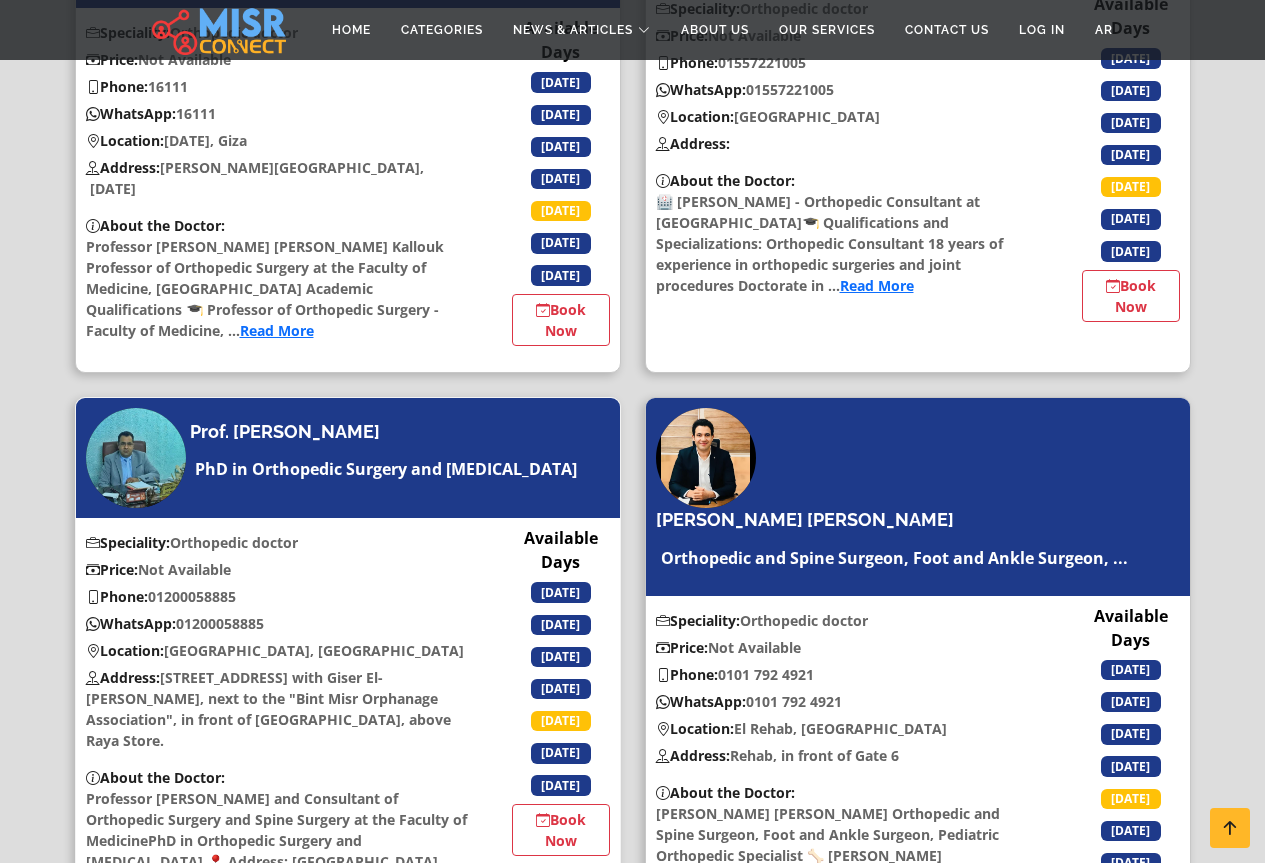 click on "Phone:
01200058885" at bounding box center [277, 596] 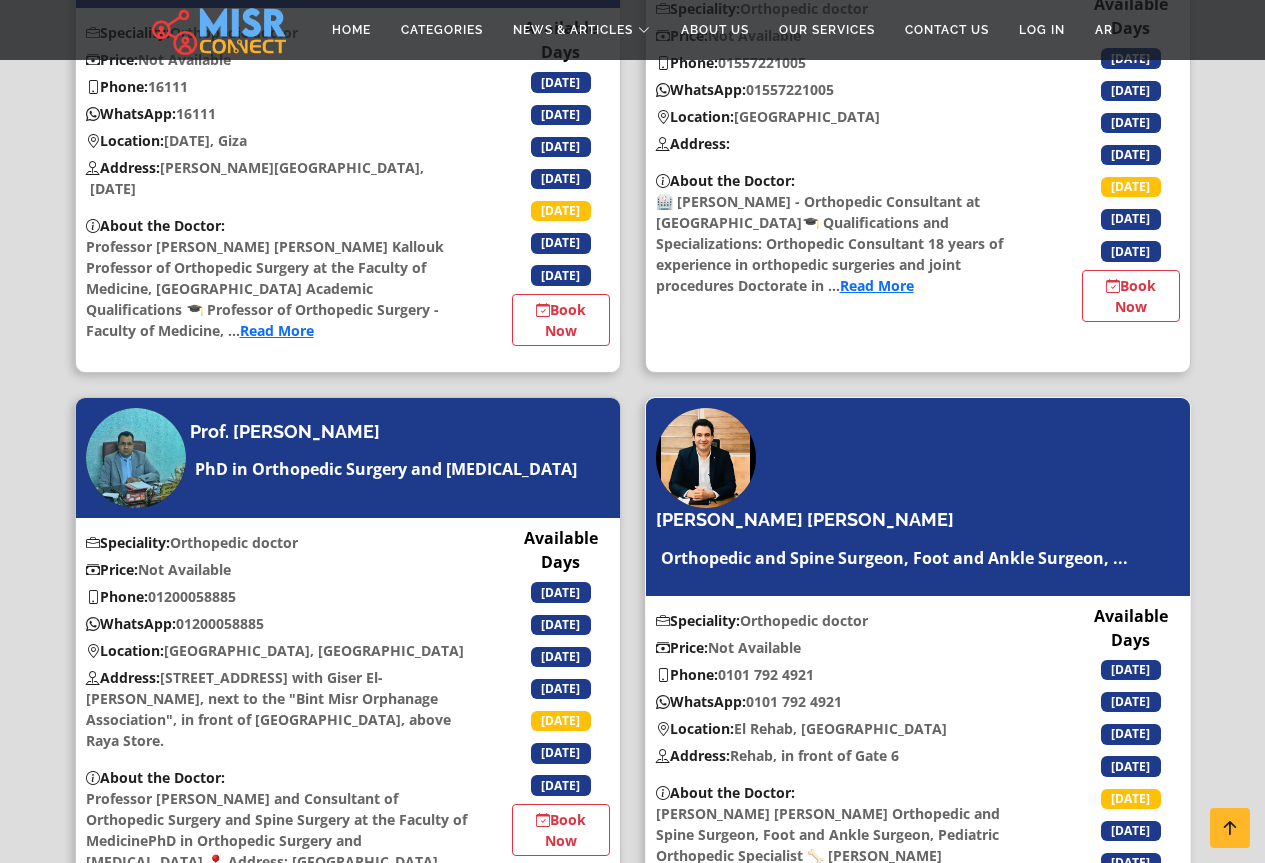 click on "Phone:
‎0101 792 4921" at bounding box center (847, 674) 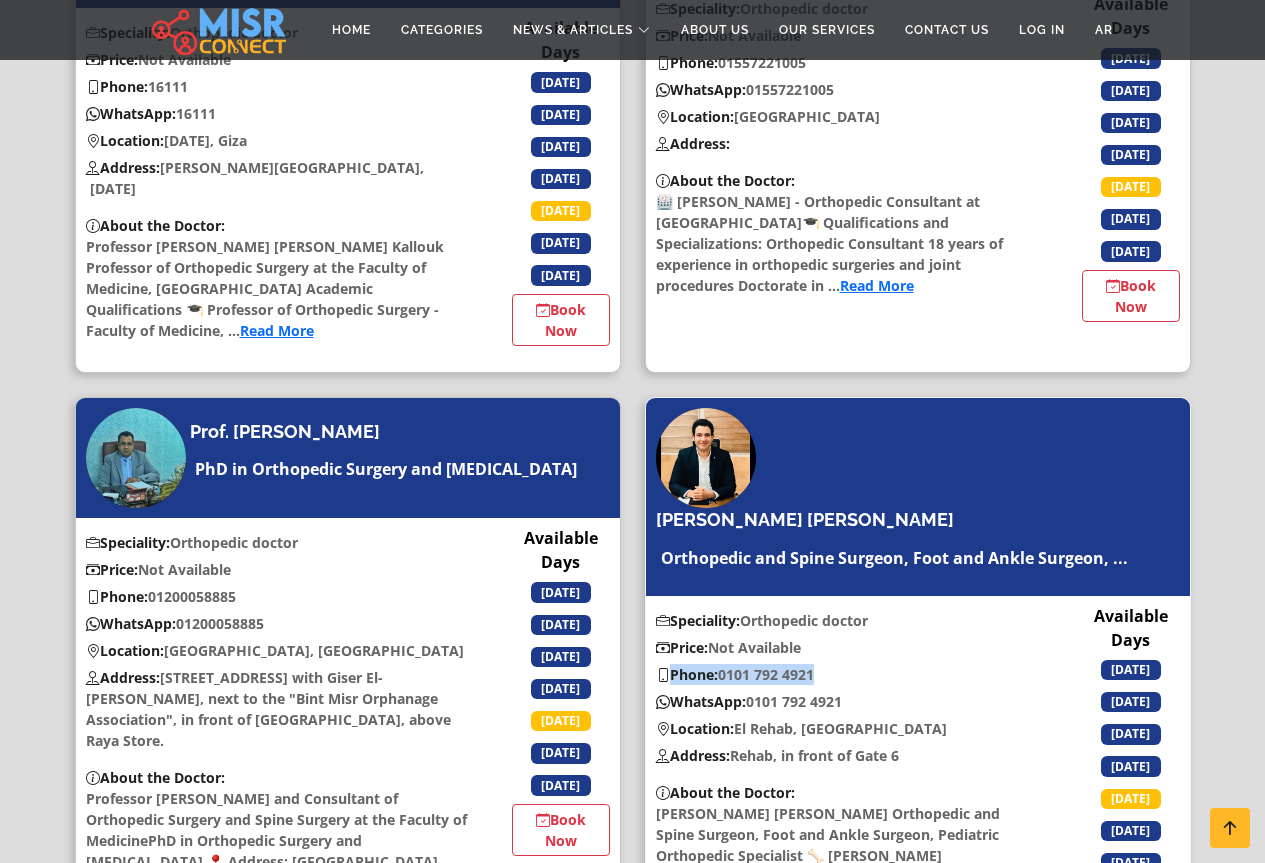 click on "Phone:
‎0101 792 4921" at bounding box center (847, 674) 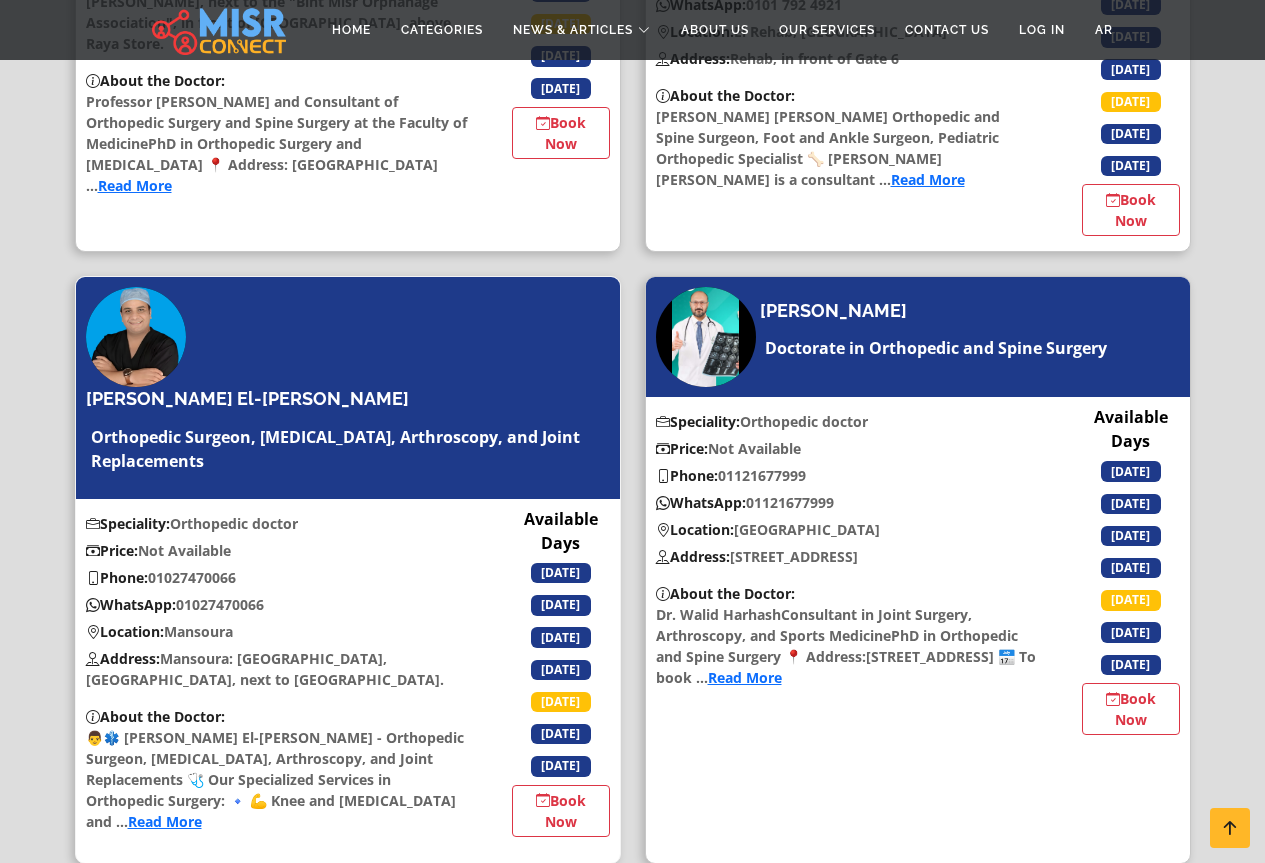 scroll, scrollTop: 4200, scrollLeft: 0, axis: vertical 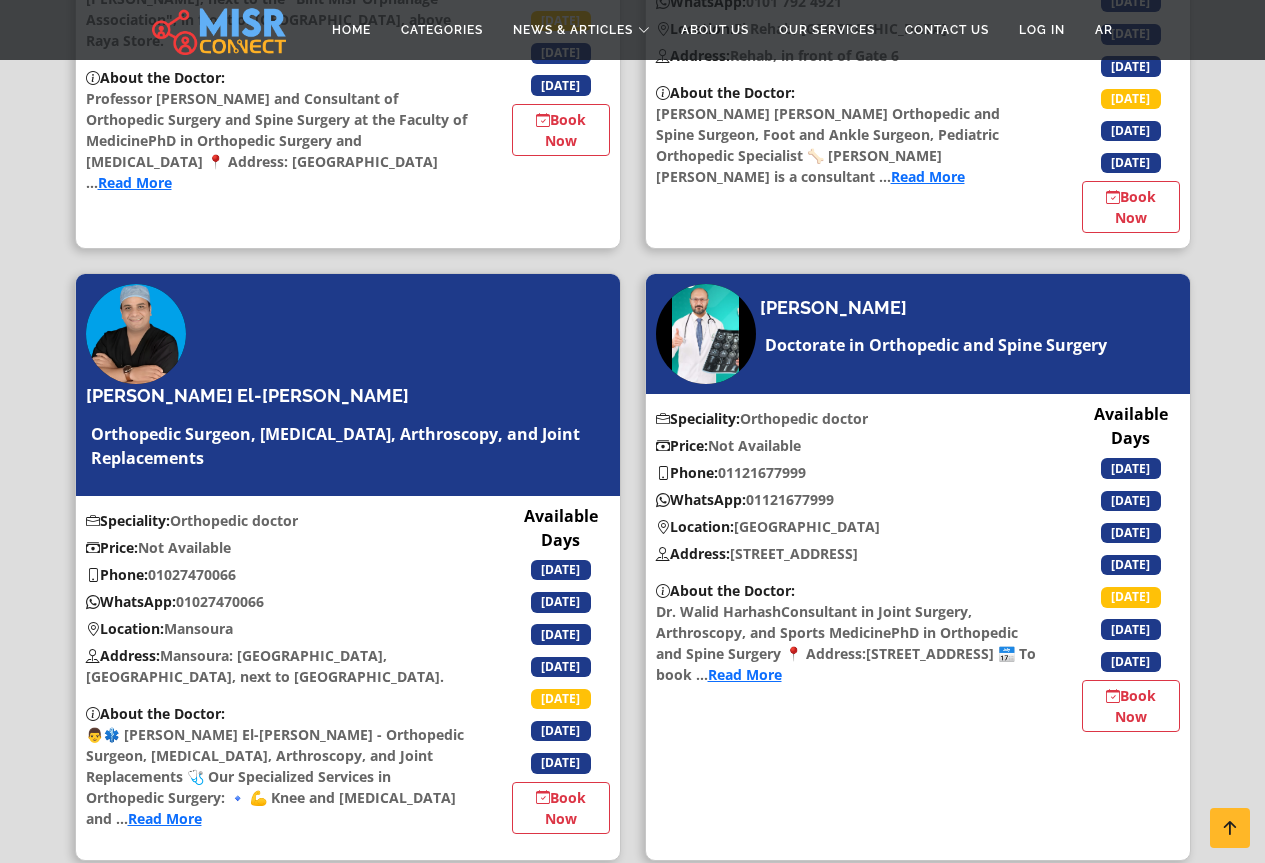 drag, startPoint x: 270, startPoint y: 298, endPoint x: 73, endPoint y: 318, distance: 198.01262 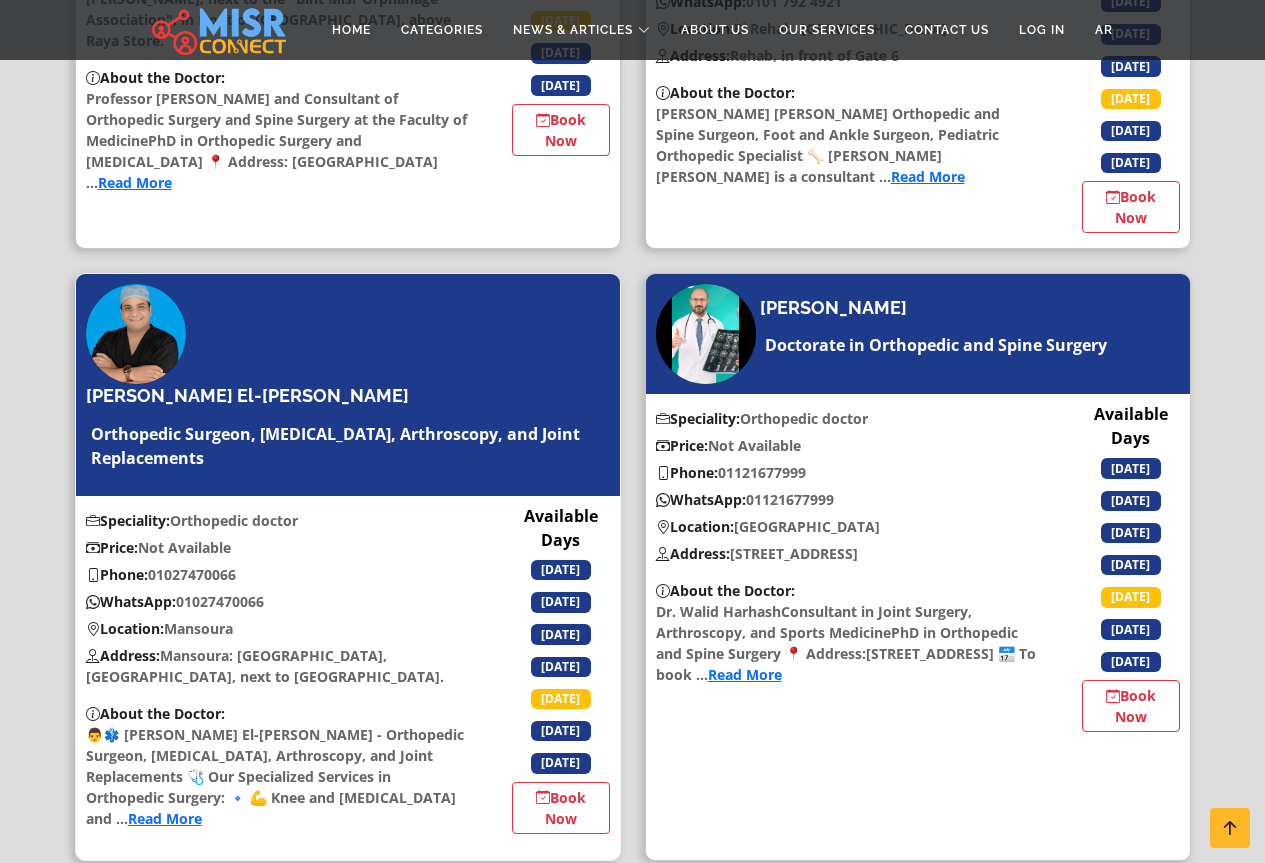click on "Phone:
01027470066" at bounding box center (277, 574) 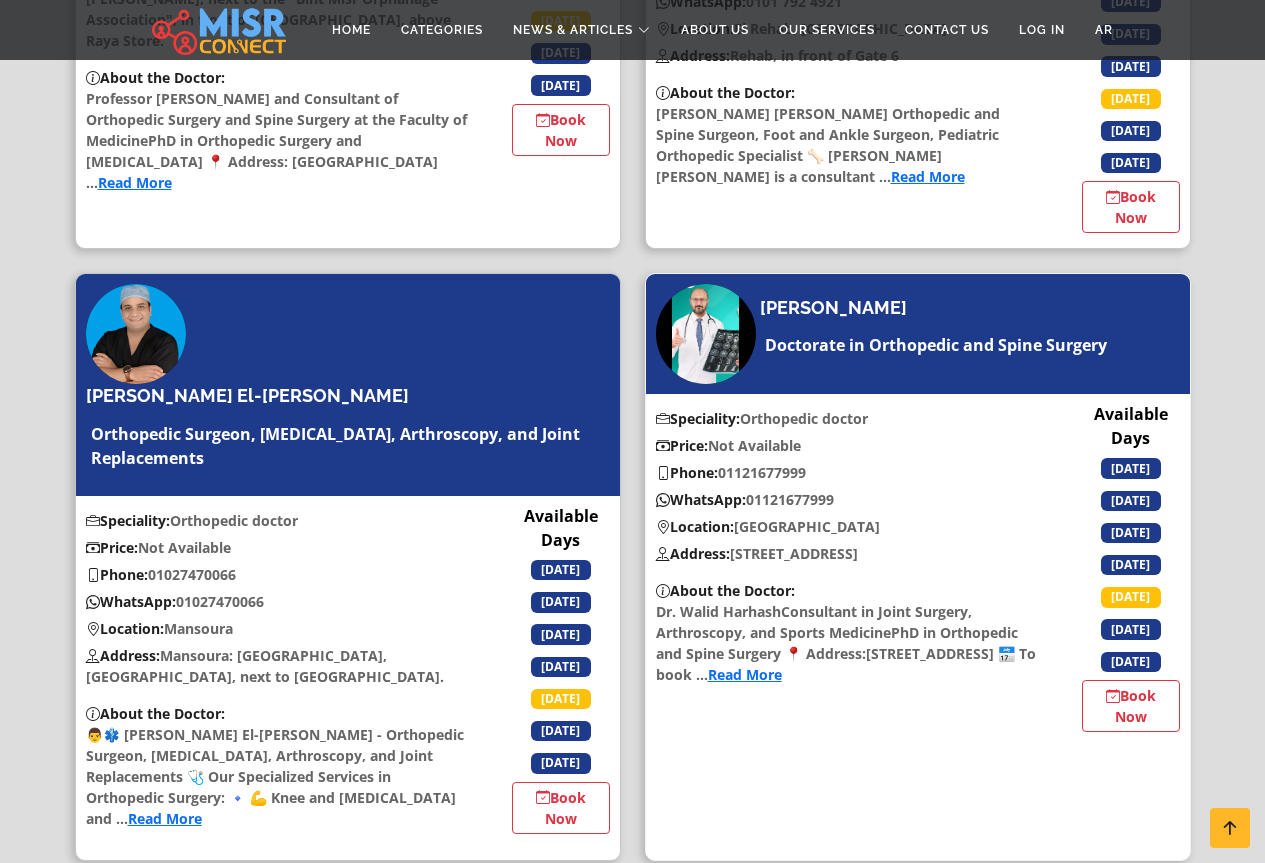 click on "Dr. Walid Harhash
Doctorate in Orthopedic and Spine Surgery" at bounding box center [936, 335] 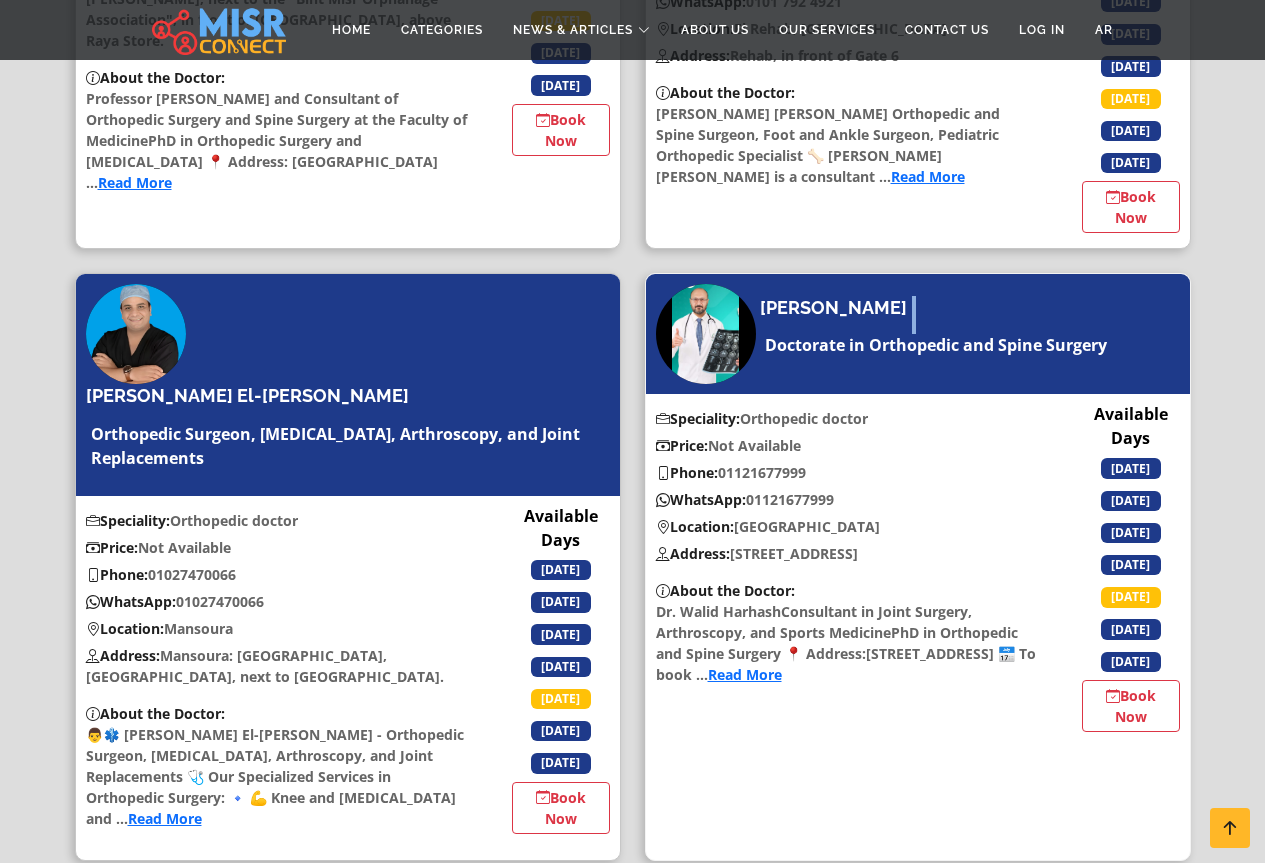 click on "Dr. Walid Harhash
Doctorate in Orthopedic and Spine Surgery" at bounding box center (936, 335) 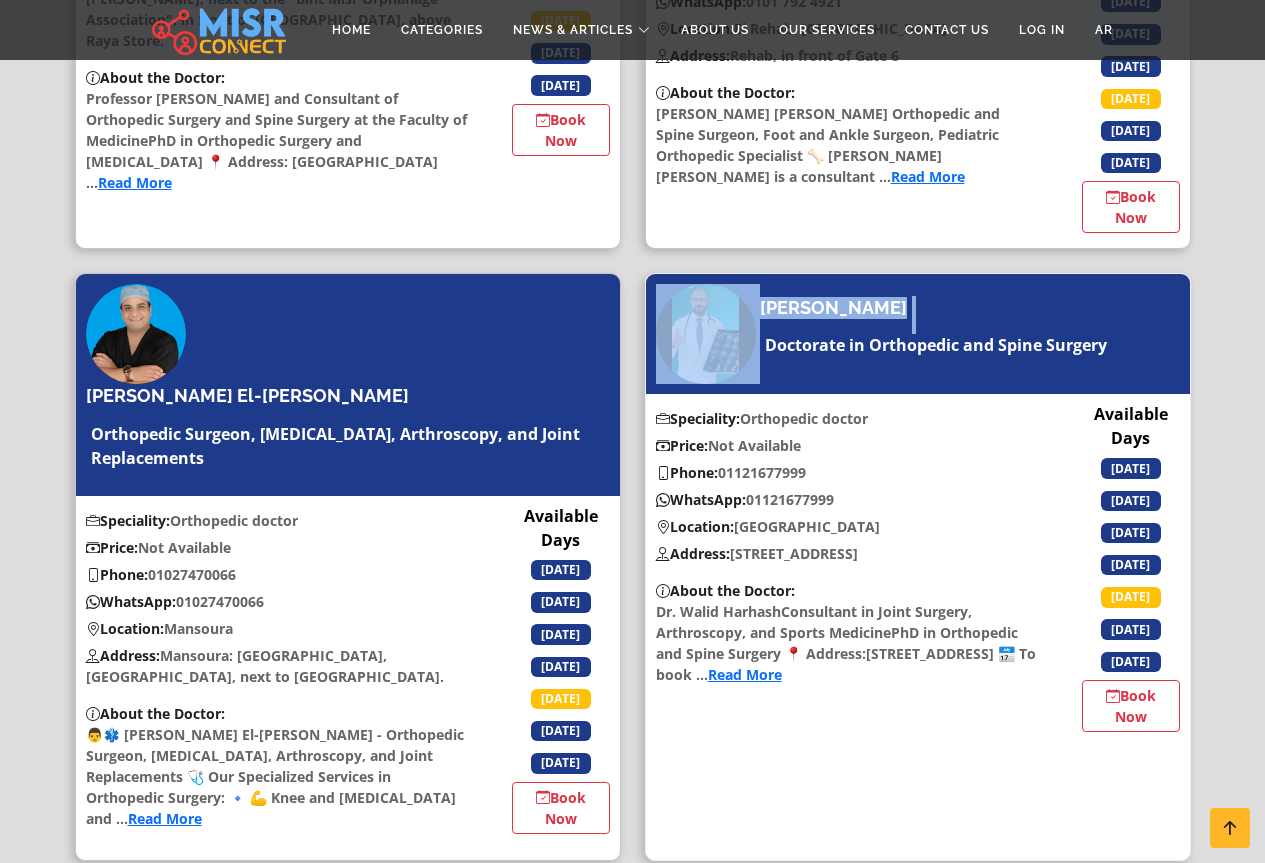 click on "Dr. Walid Harhash
Doctorate in Orthopedic and Spine Surgery" at bounding box center (936, 335) 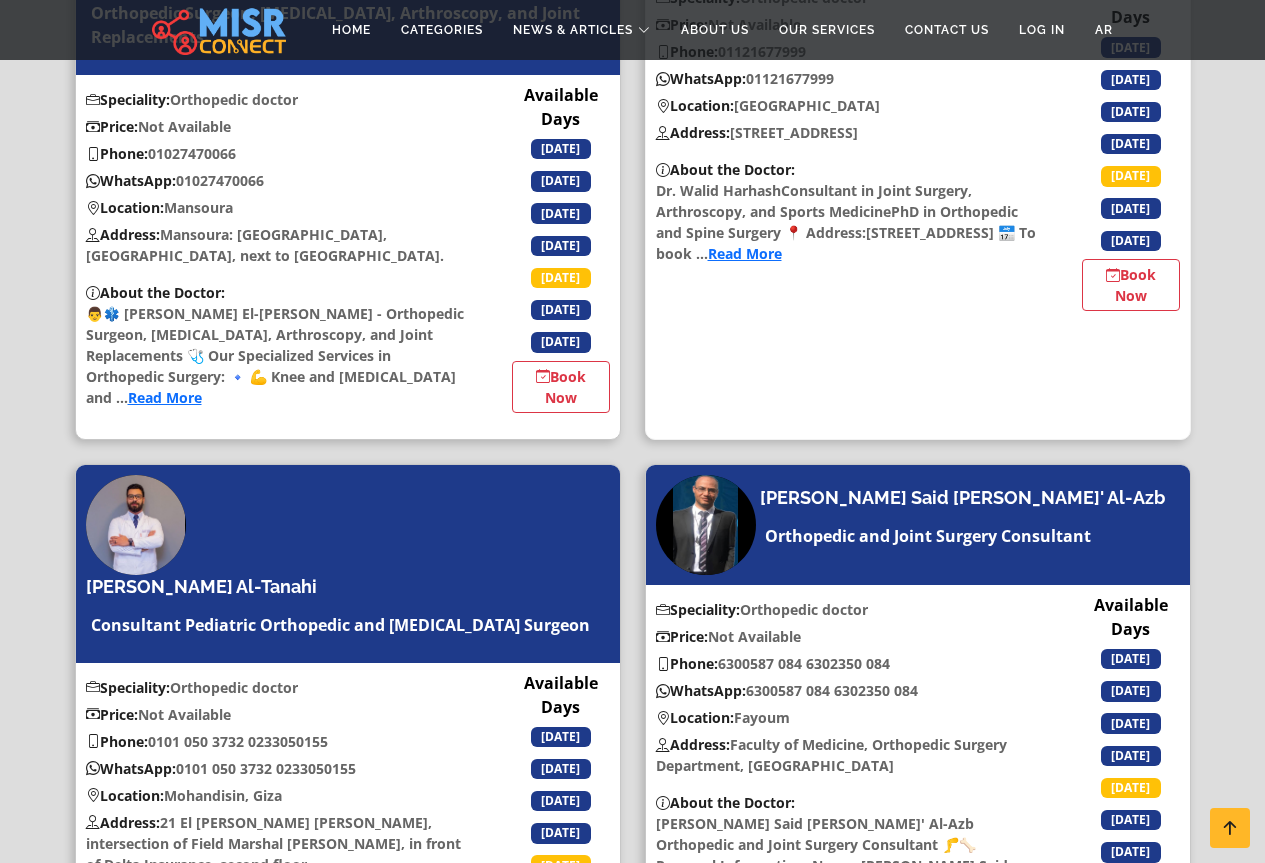 scroll, scrollTop: 4700, scrollLeft: 0, axis: vertical 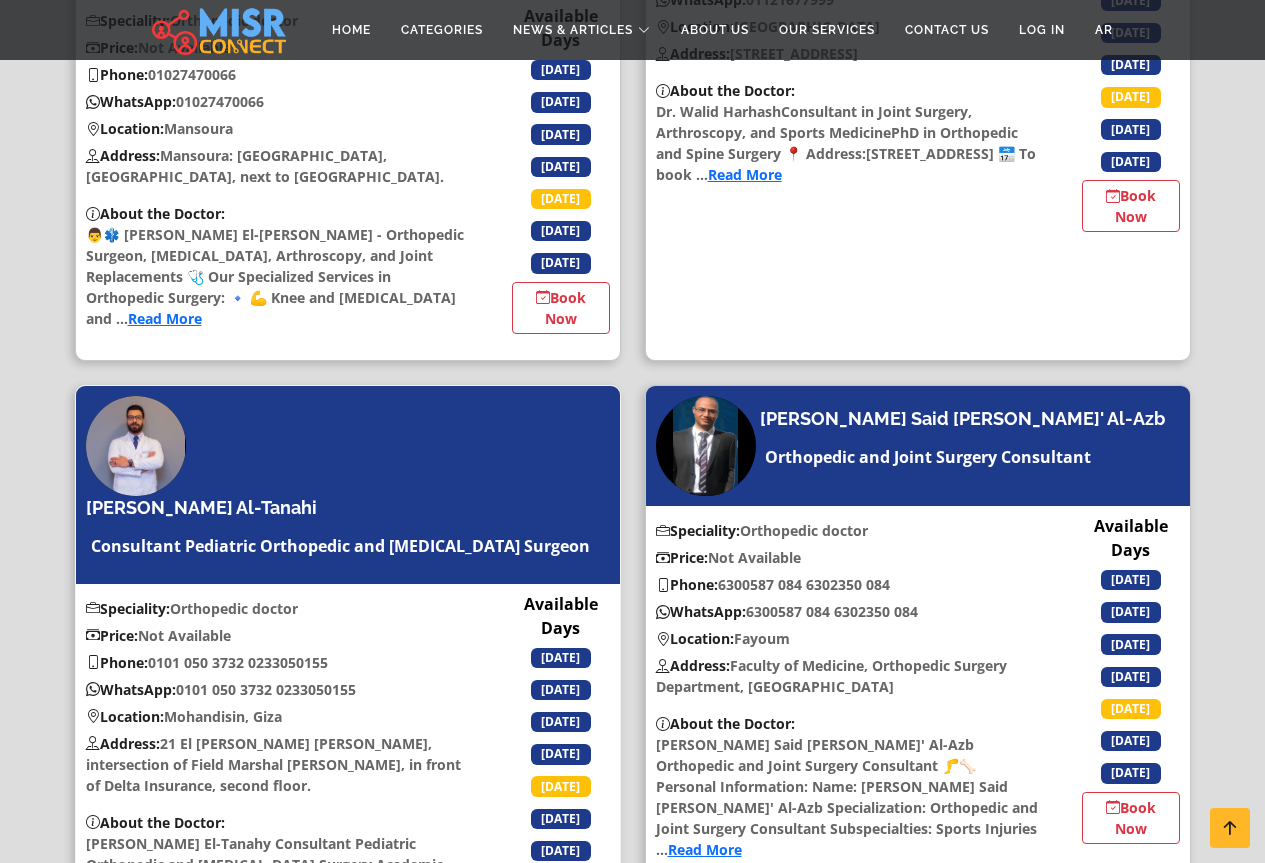 drag, startPoint x: 249, startPoint y: 564, endPoint x: 157, endPoint y: 573, distance: 92.43917 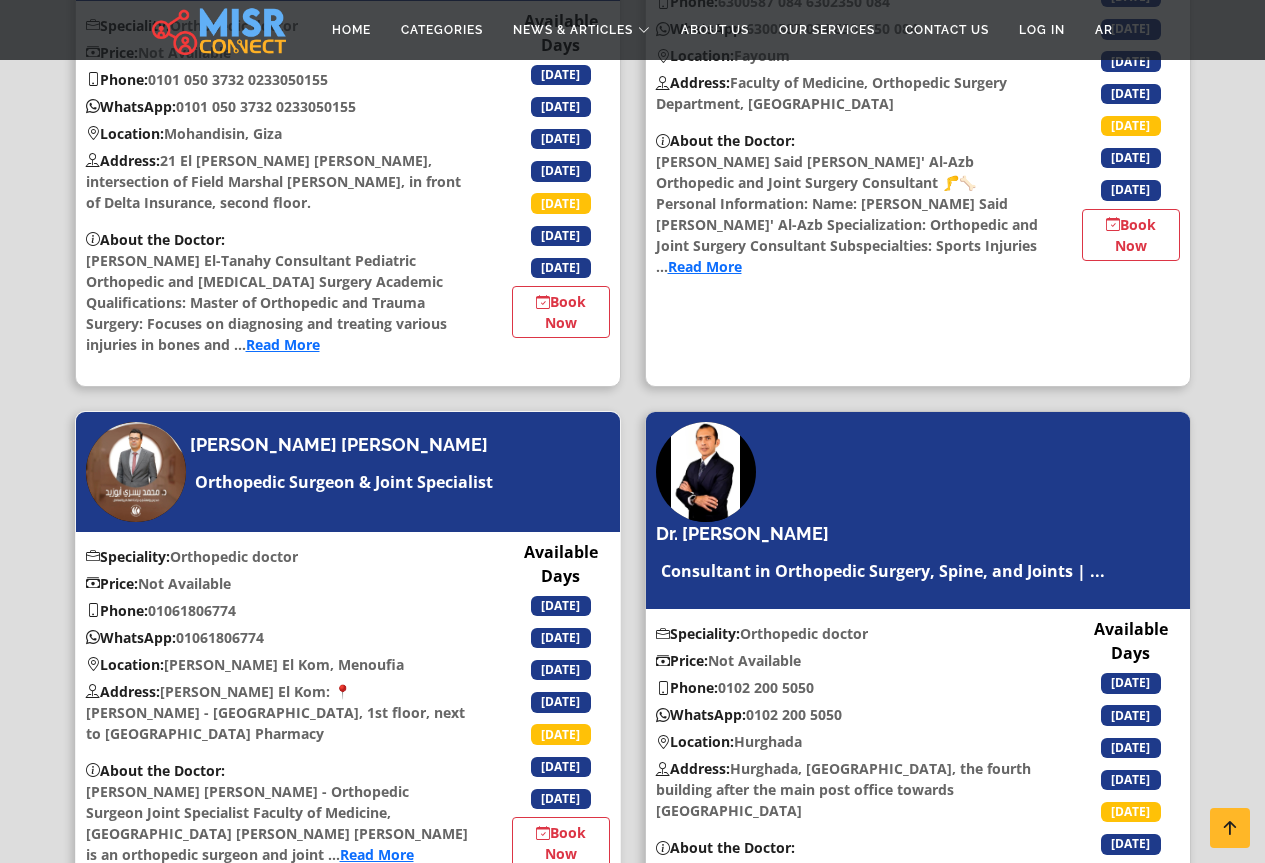 scroll, scrollTop: 5300, scrollLeft: 0, axis: vertical 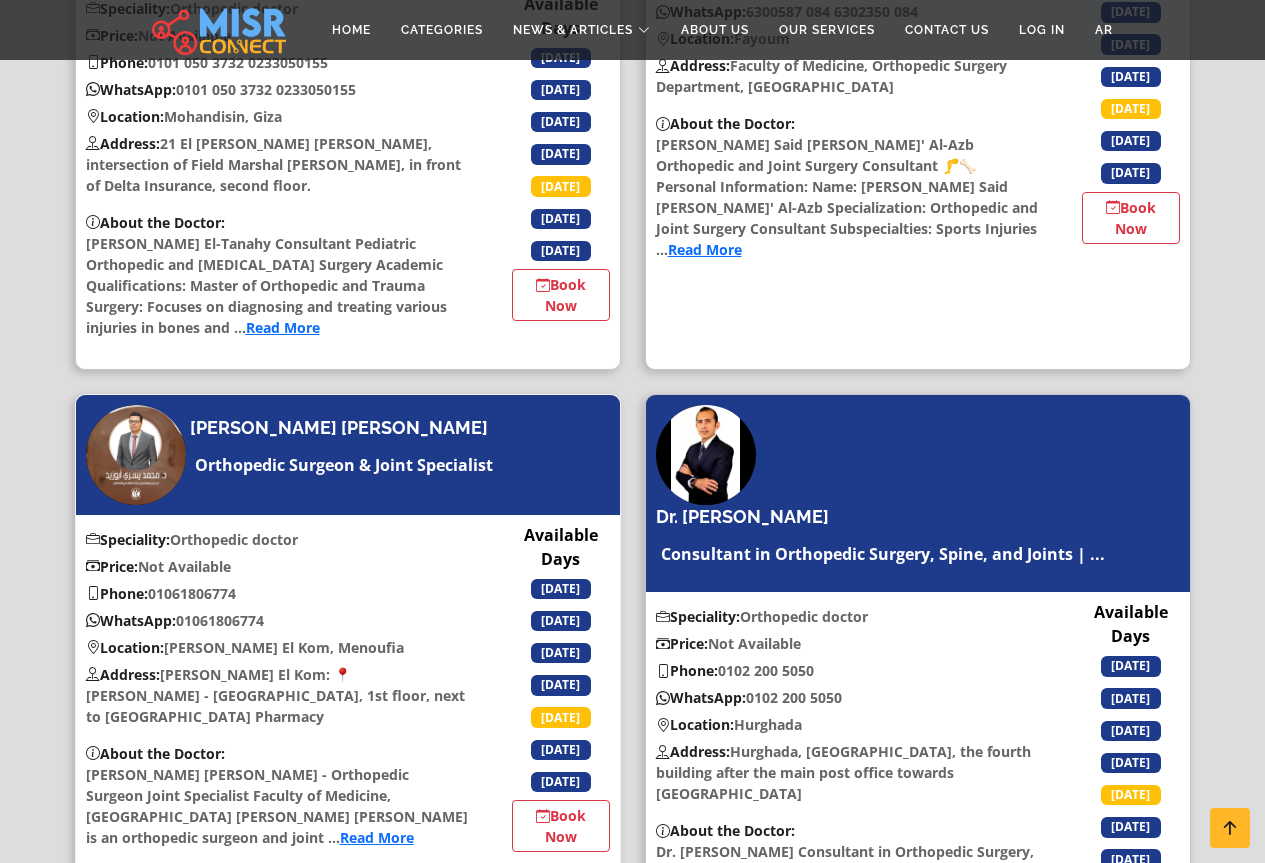 click on "Phone:
01061806774" at bounding box center (277, 593) 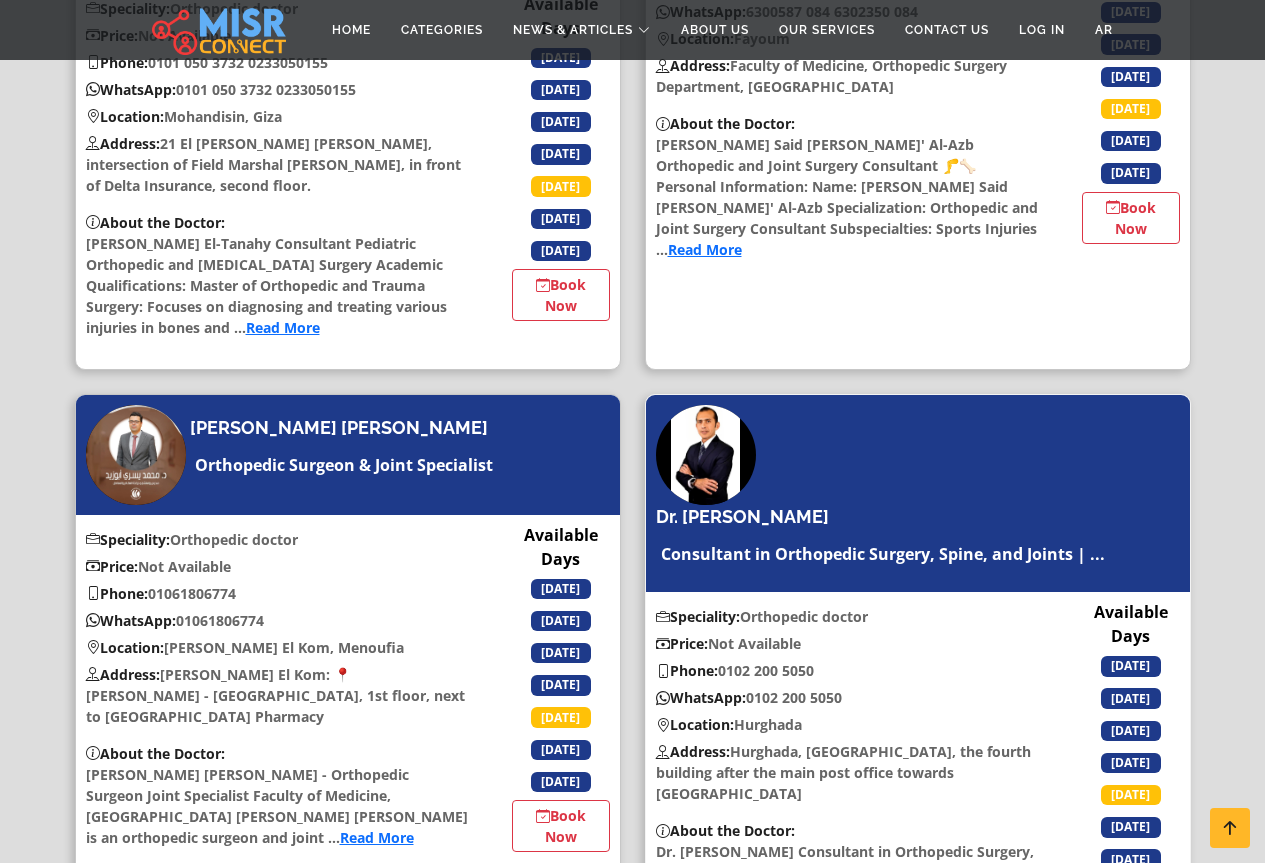 click on "Phone:
‎0102 200 5050" at bounding box center (847, 670) 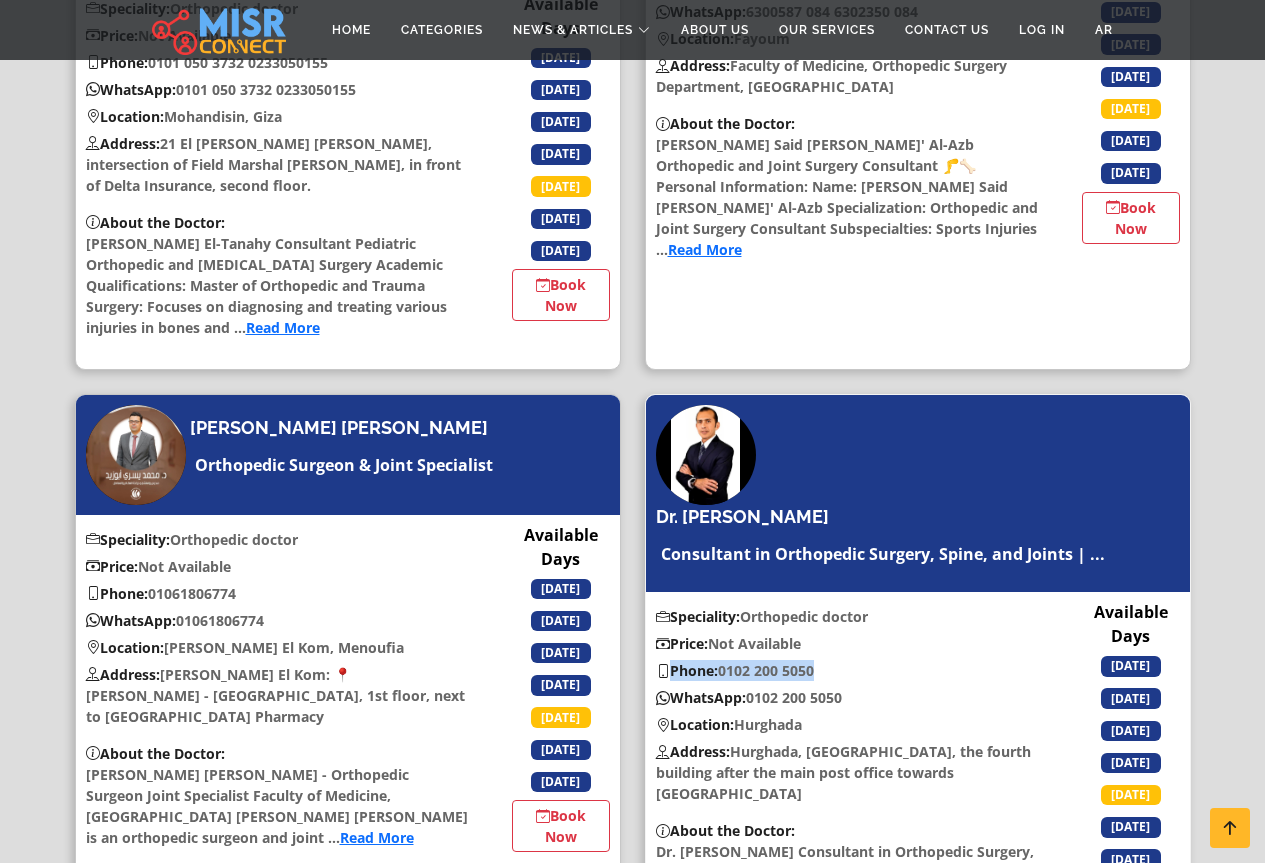 click on "Phone:
‎0102 200 5050" at bounding box center [847, 670] 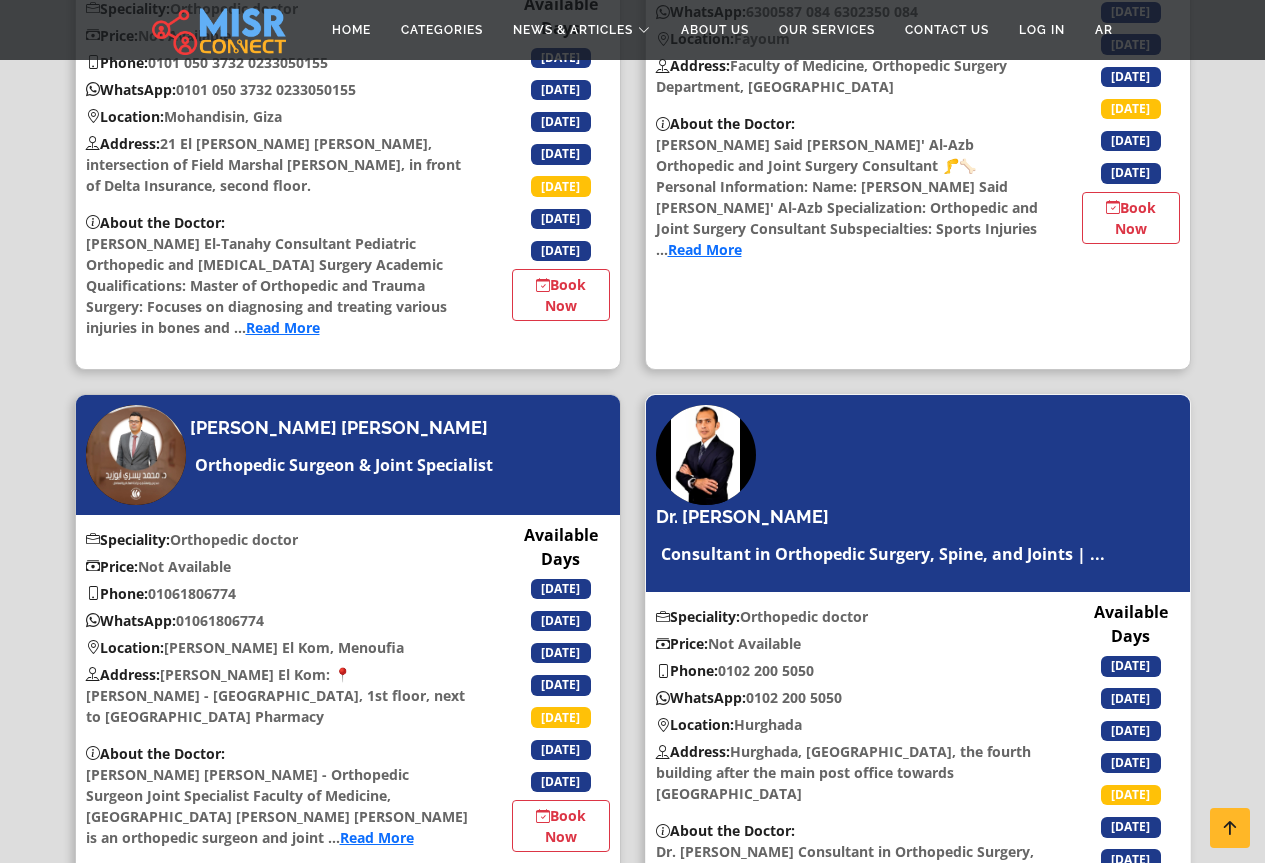 drag, startPoint x: 828, startPoint y: 569, endPoint x: 724, endPoint y: 579, distance: 104.47966 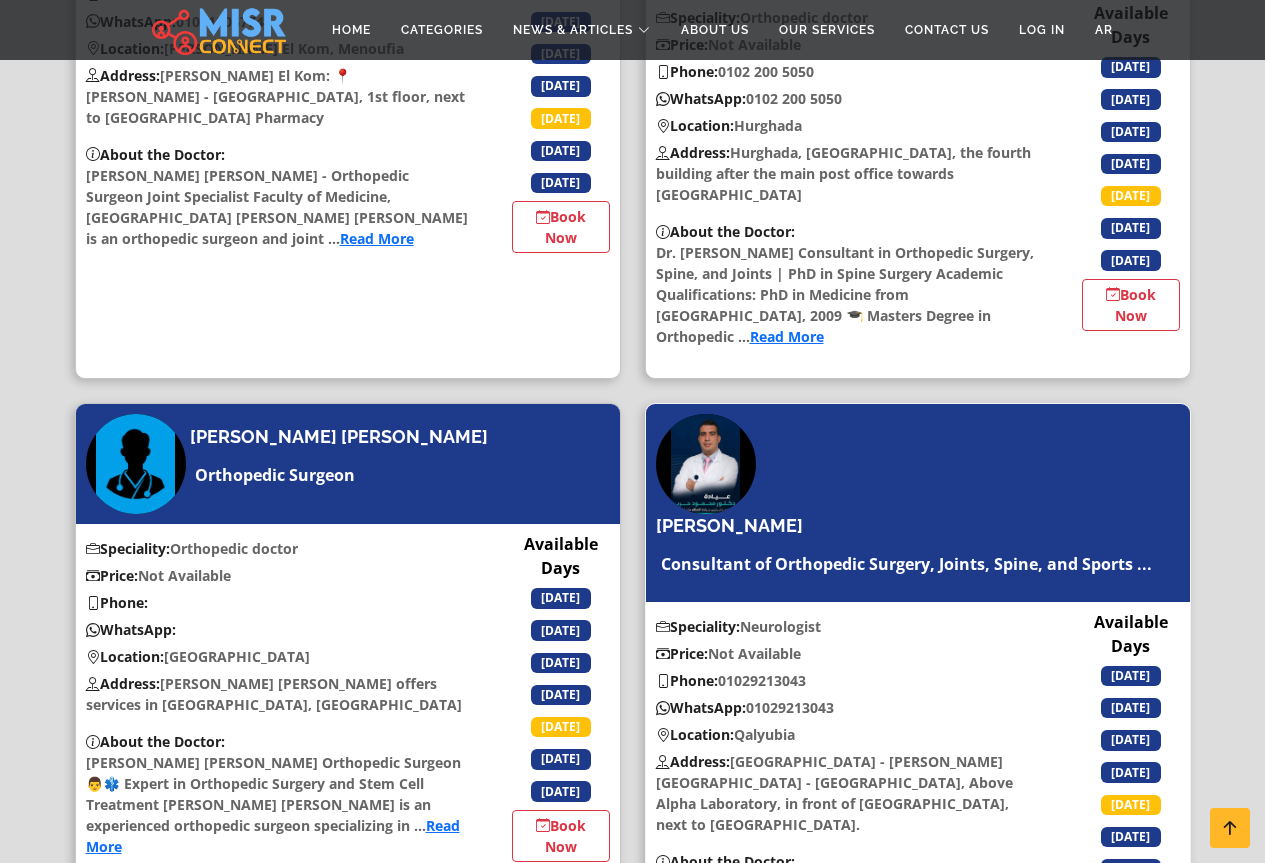 scroll, scrollTop: 5900, scrollLeft: 0, axis: vertical 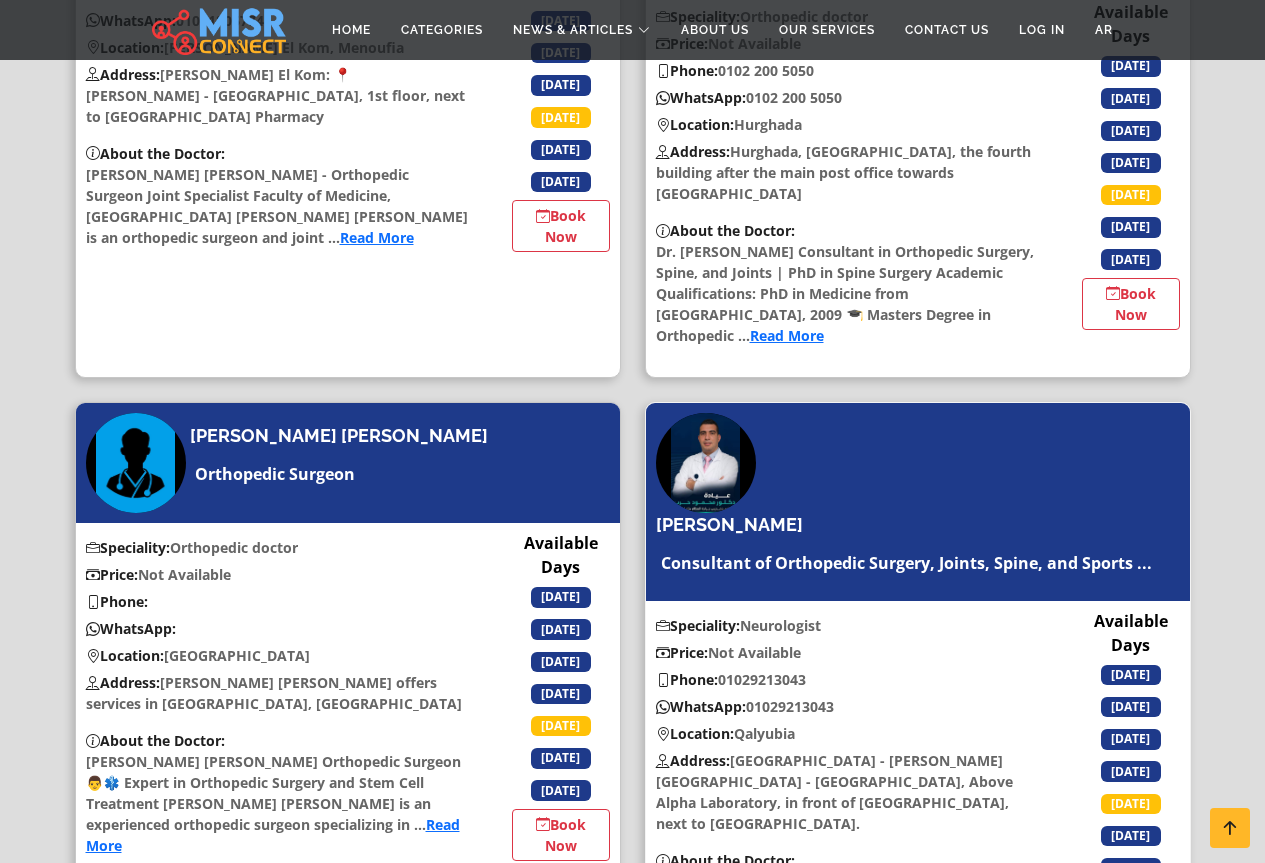 click on "Phone:
01029213043" at bounding box center (847, 679) 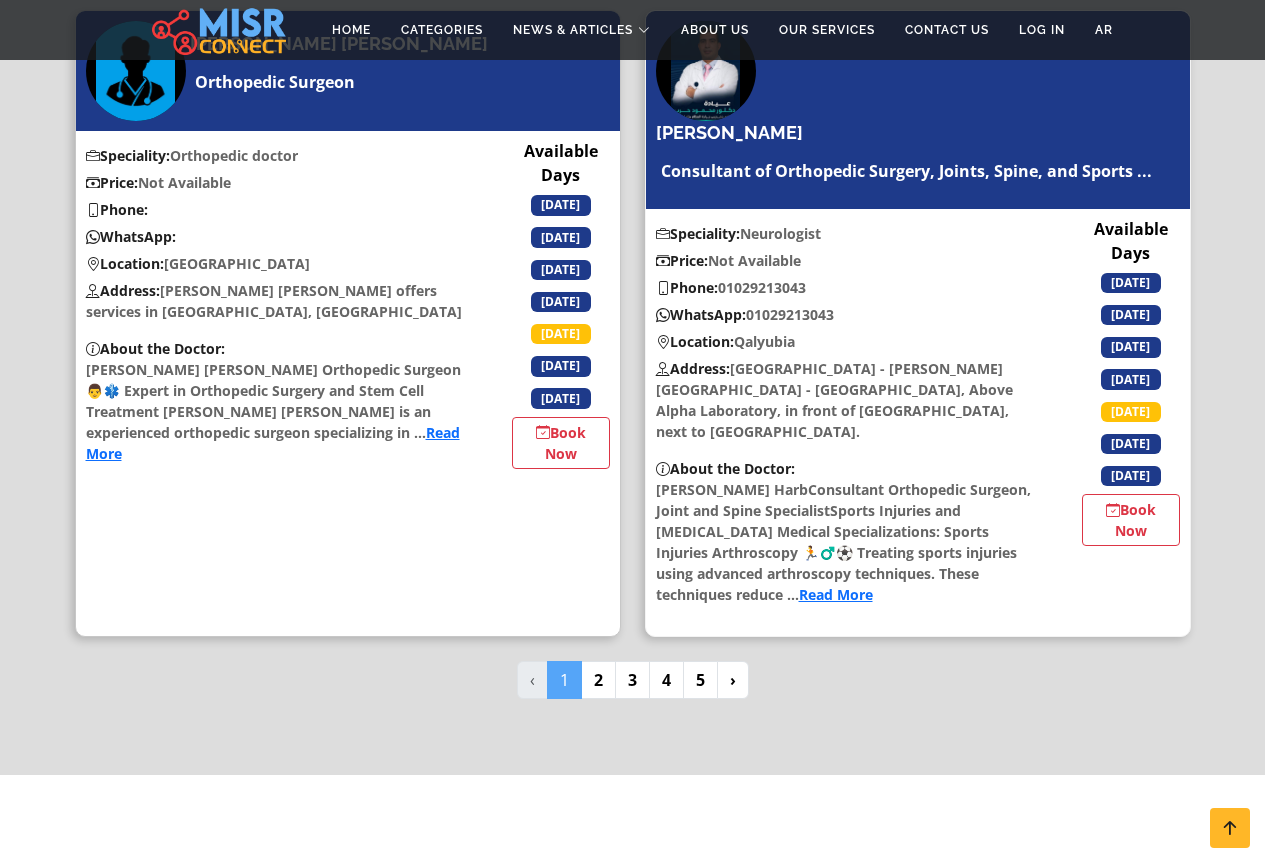 scroll, scrollTop: 6300, scrollLeft: 0, axis: vertical 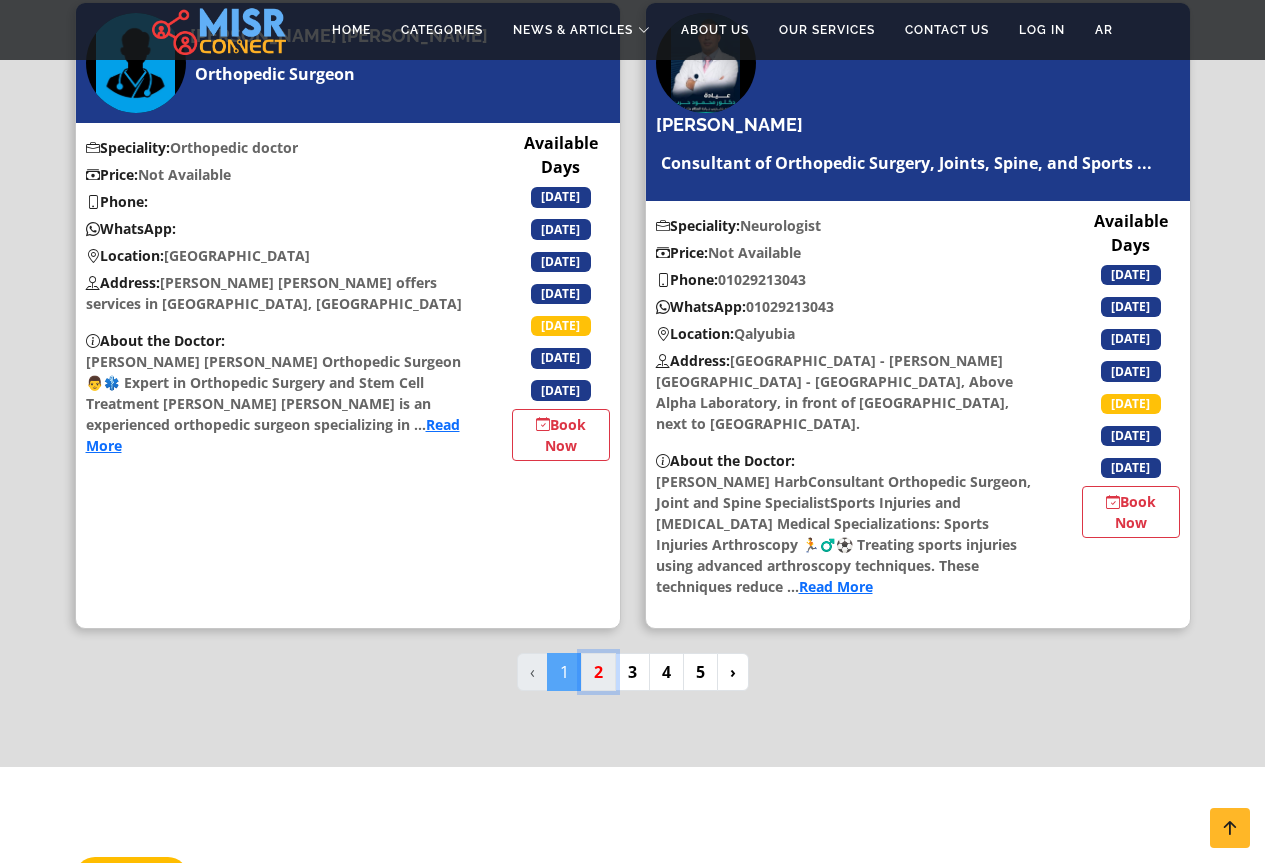click on "2" at bounding box center [598, 672] 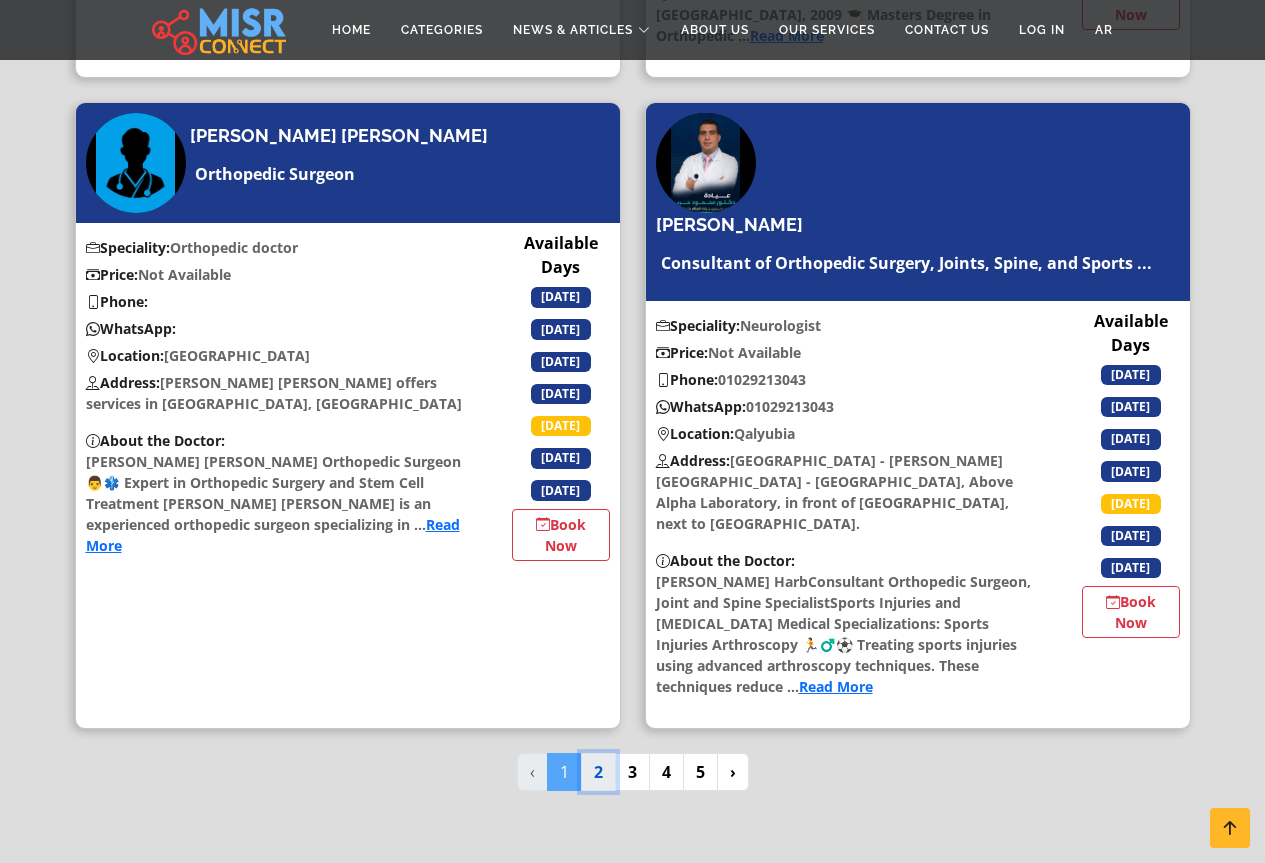 scroll, scrollTop: 6300, scrollLeft: 0, axis: vertical 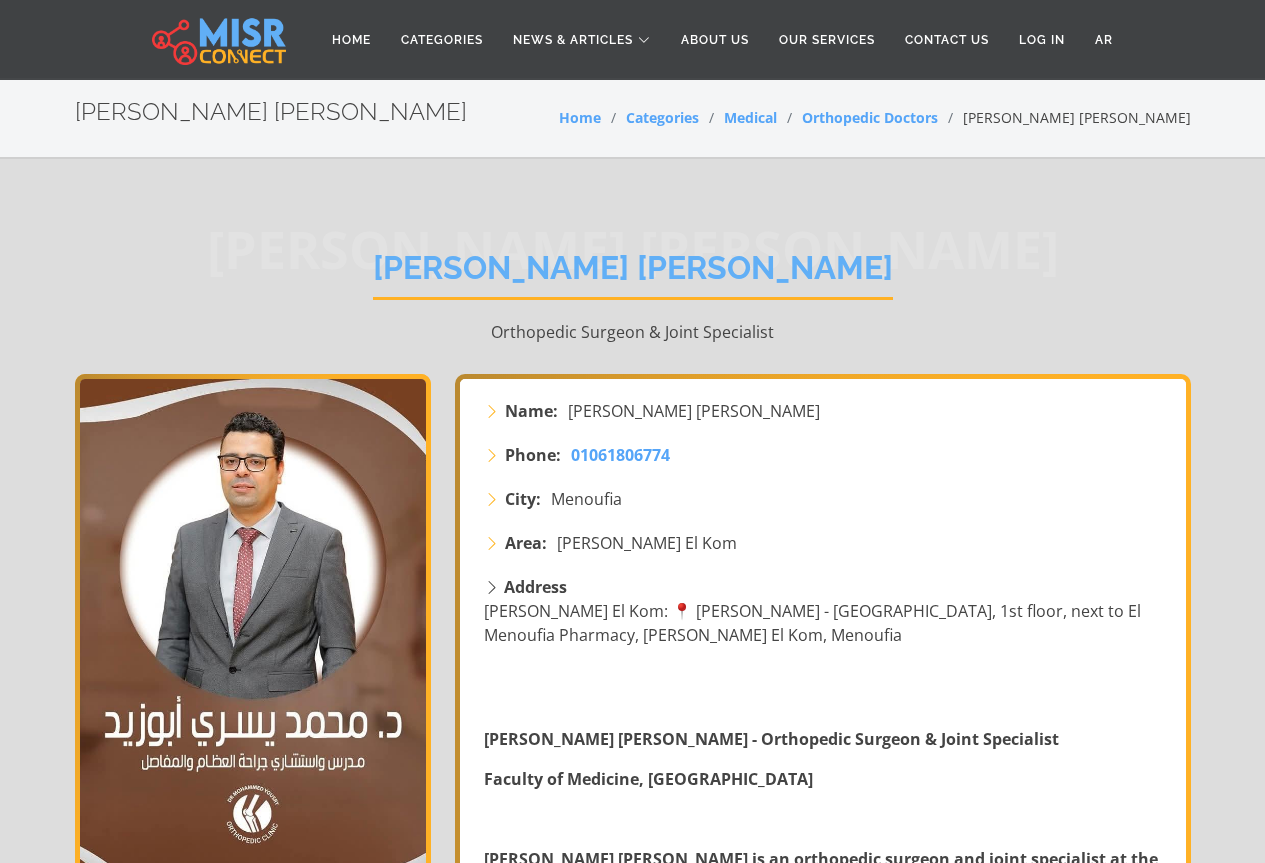 click on "Dr. Mohamed Yousry Abu Zeid" at bounding box center (694, 411) 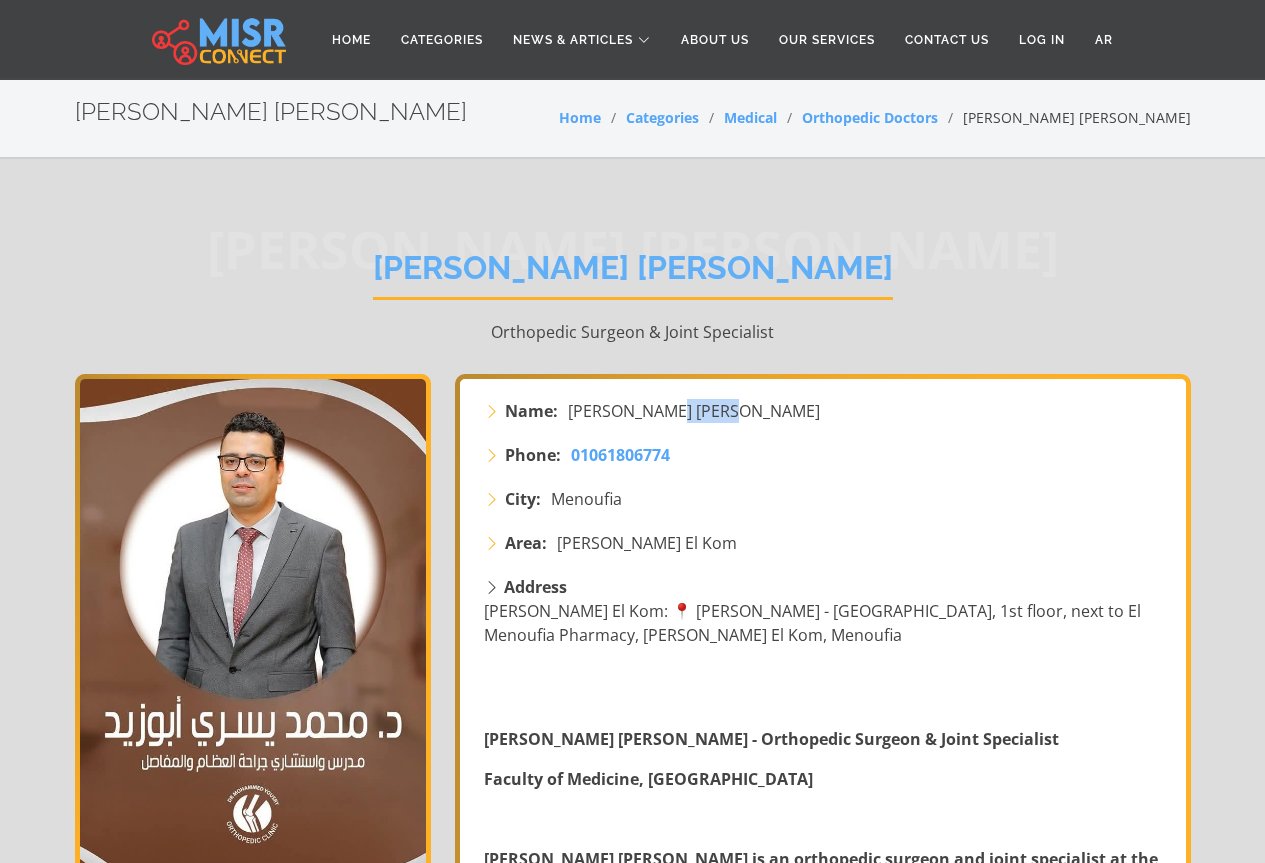 click on "Dr. Mohamed Yousry Abu Zeid" at bounding box center (694, 411) 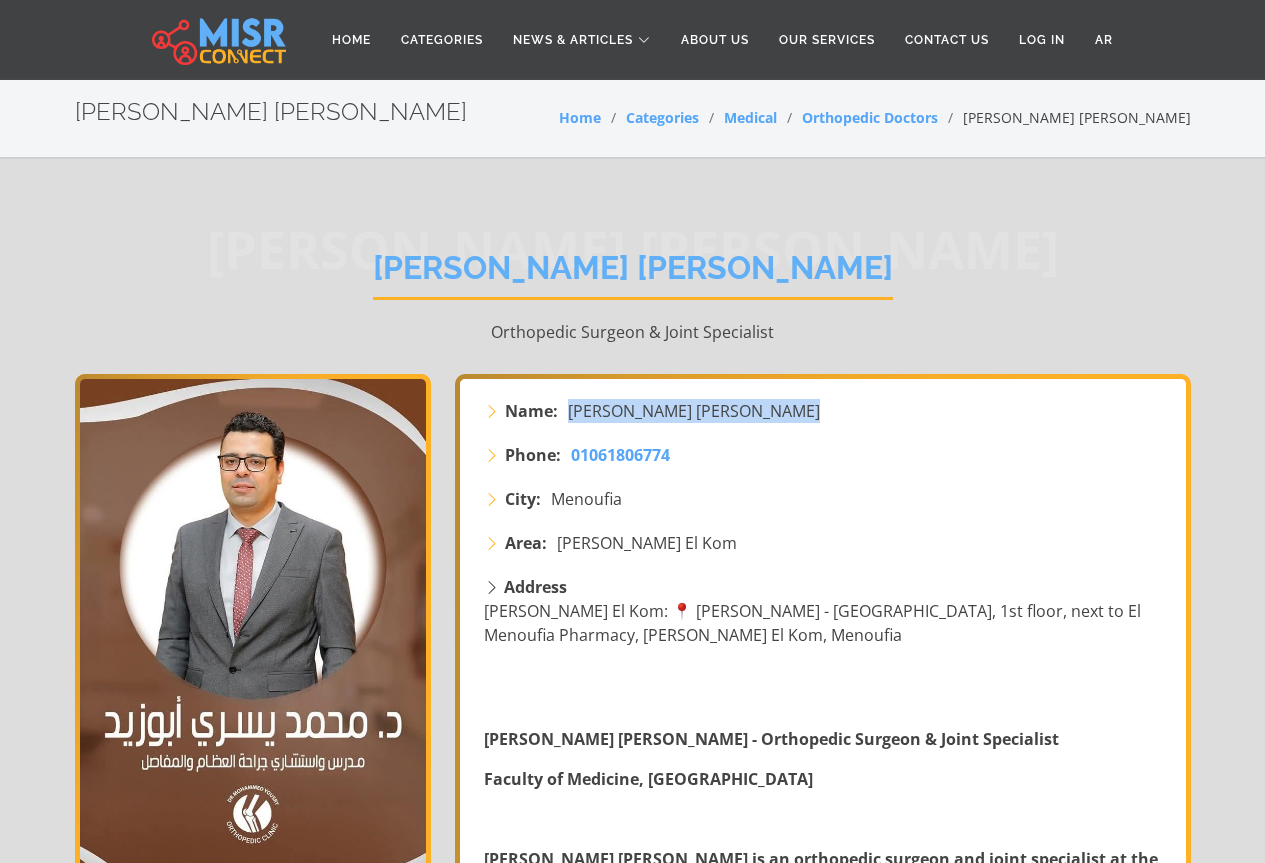 click on "Dr. Mohamed Yousry Abu Zeid" at bounding box center [694, 411] 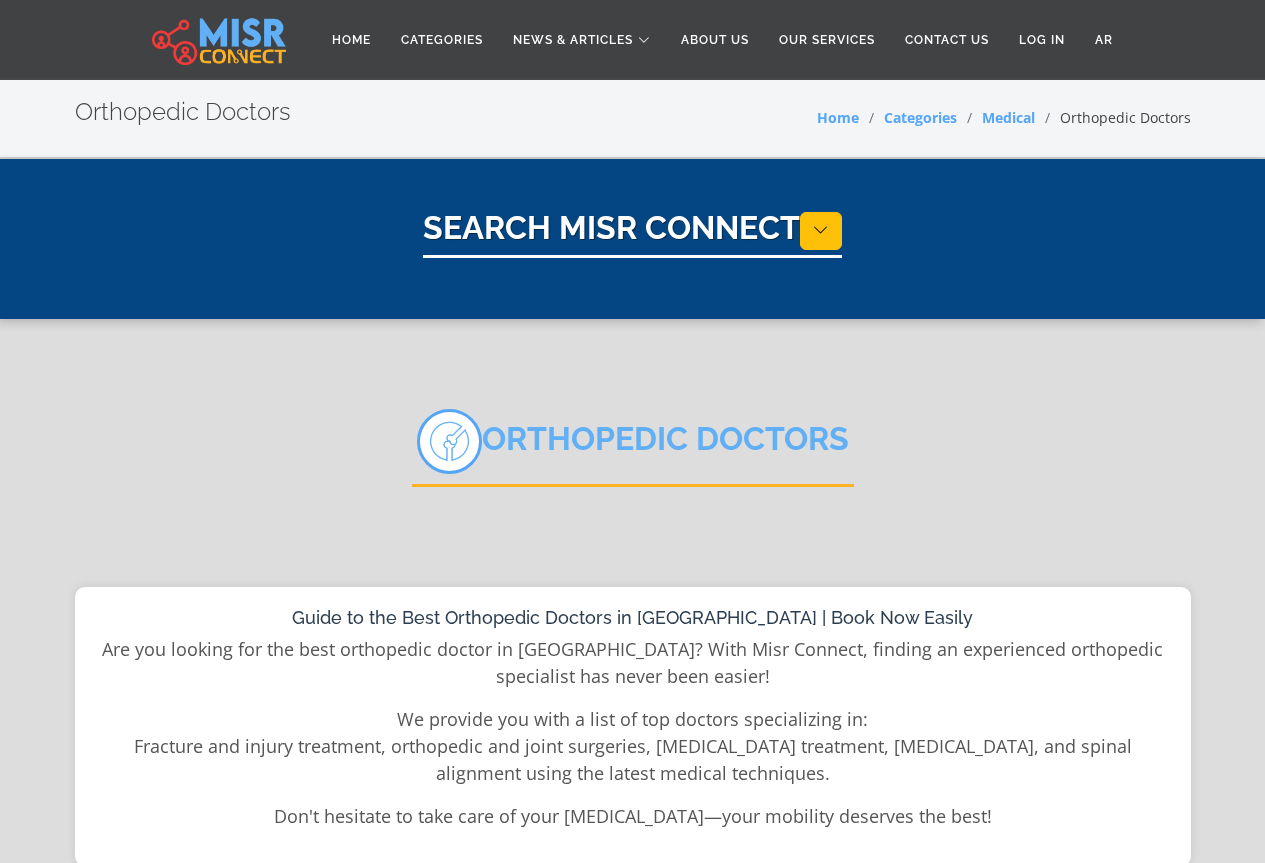 select on "*****" 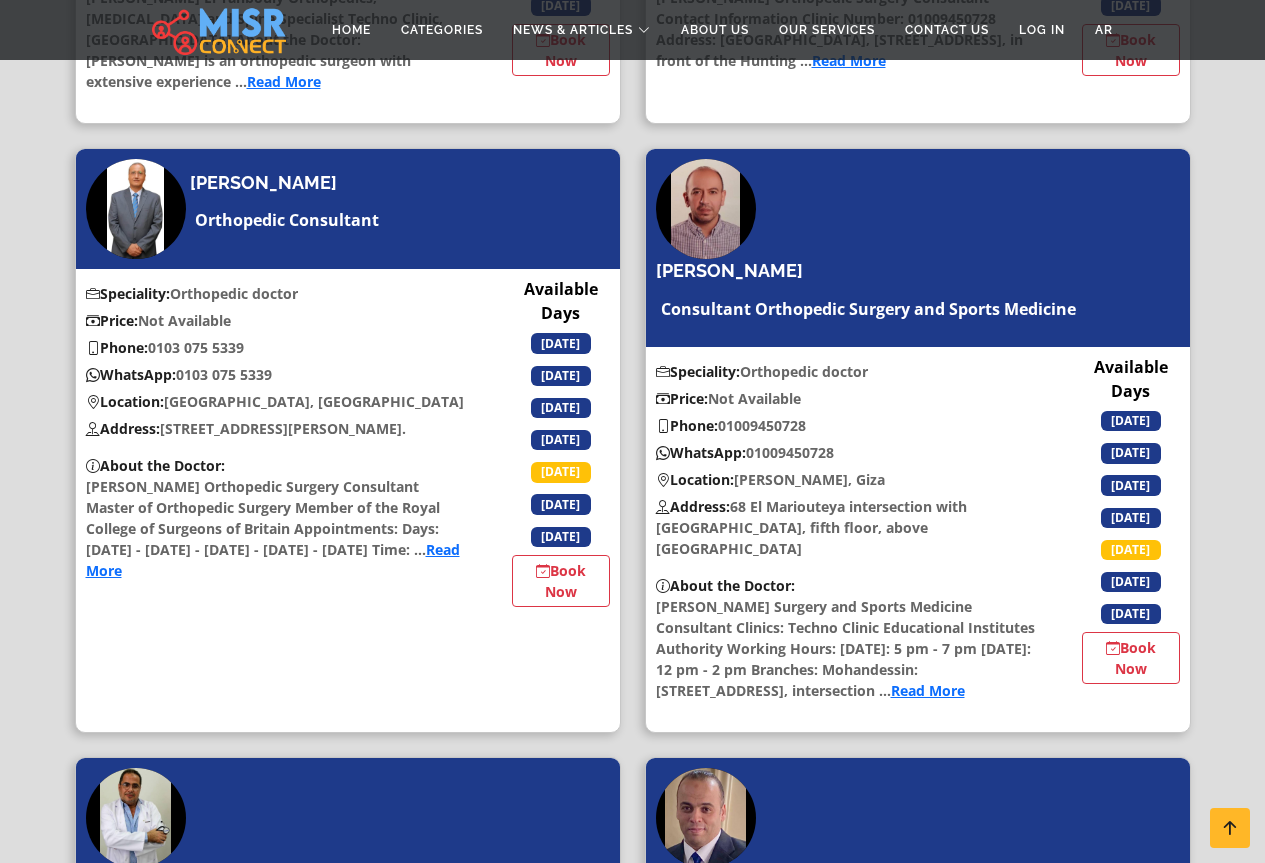 scroll, scrollTop: 1300, scrollLeft: 0, axis: vertical 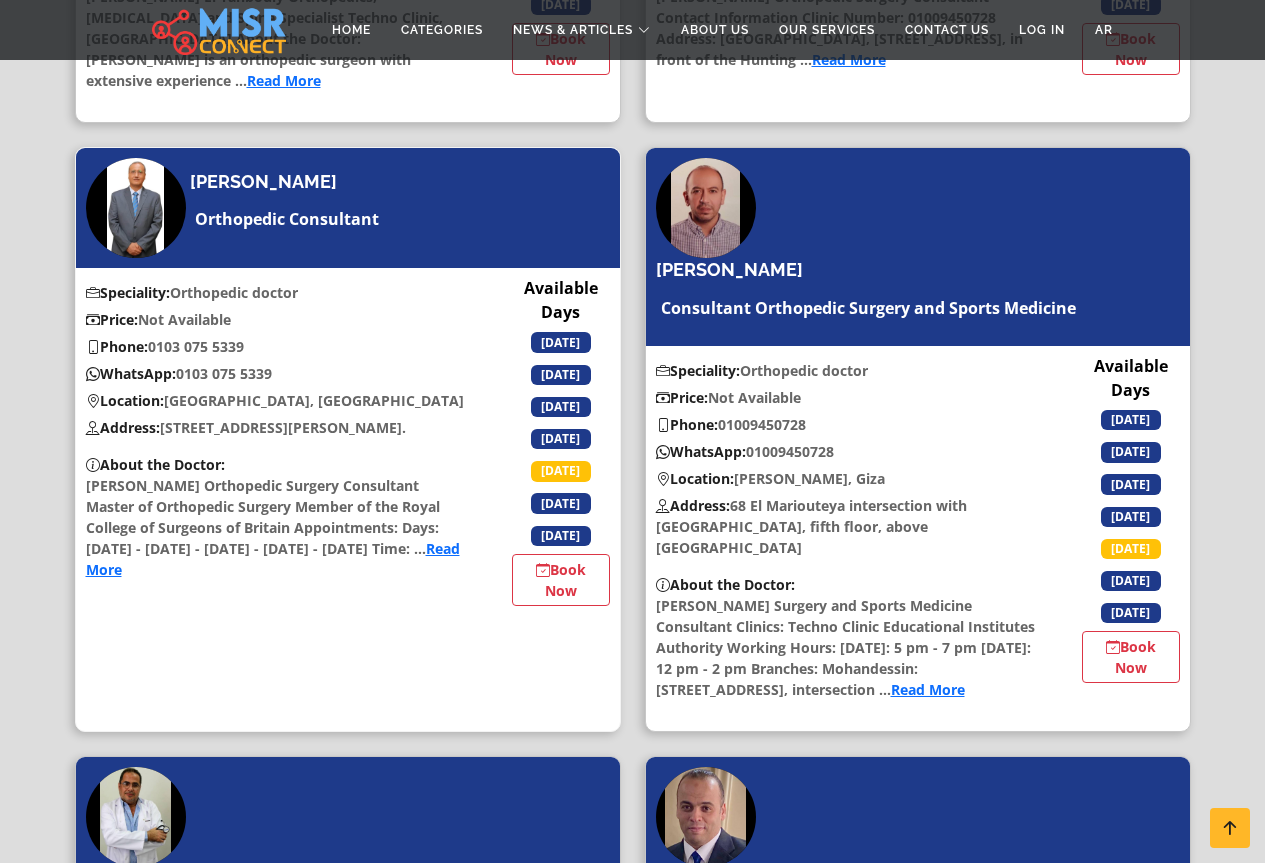 click on "Phone:
‎0103 075 5339" at bounding box center (277, 346) 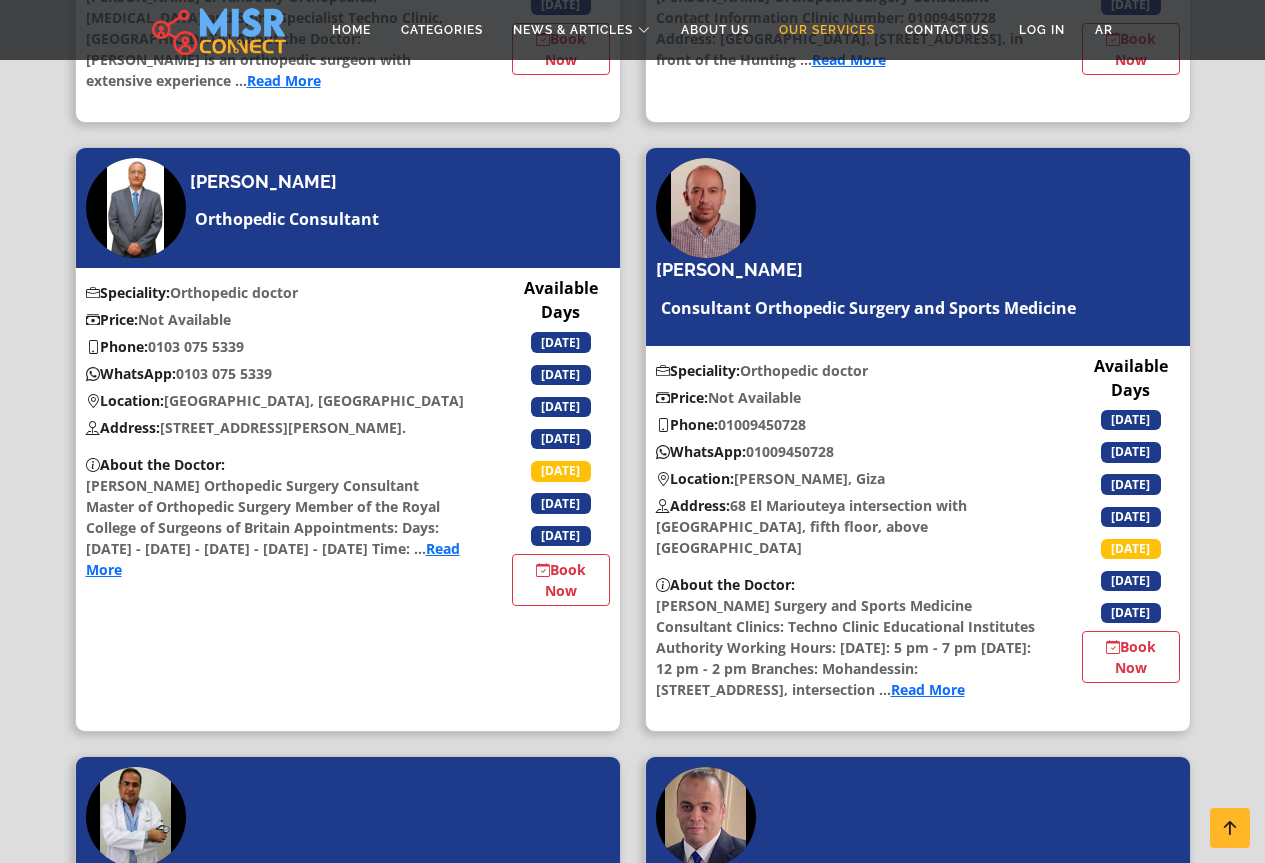 copy on "[PERSON_NAME]" 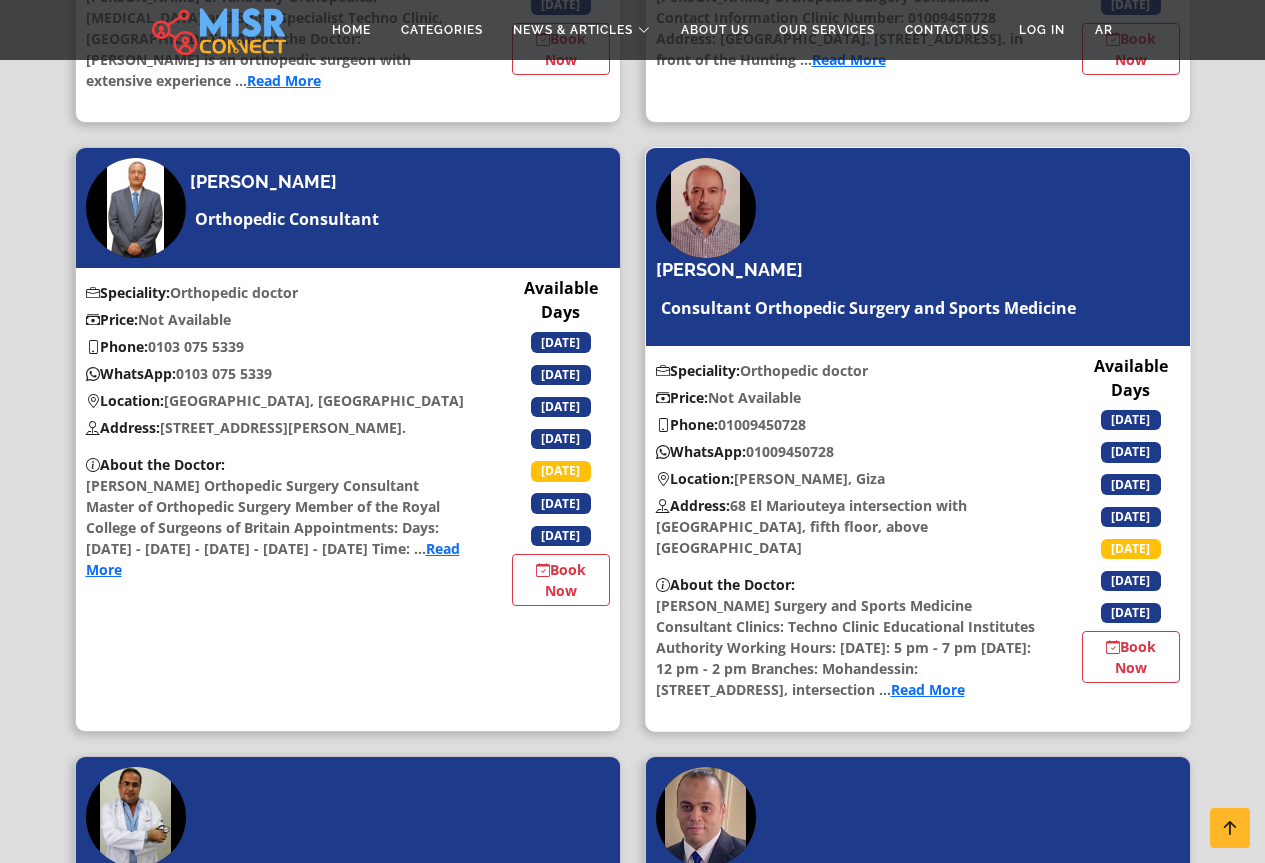 drag, startPoint x: 826, startPoint y: 425, endPoint x: 728, endPoint y: 427, distance: 98.02041 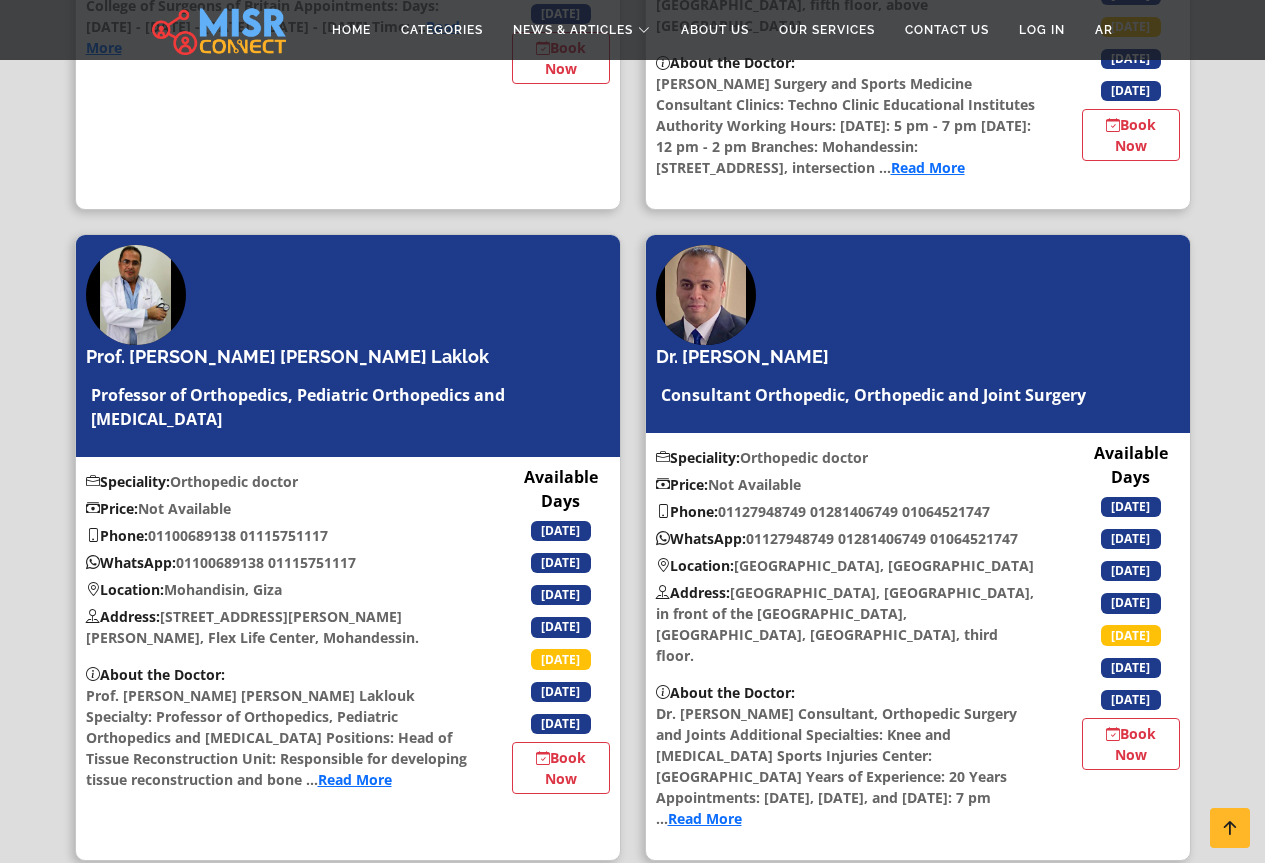scroll, scrollTop: 1900, scrollLeft: 0, axis: vertical 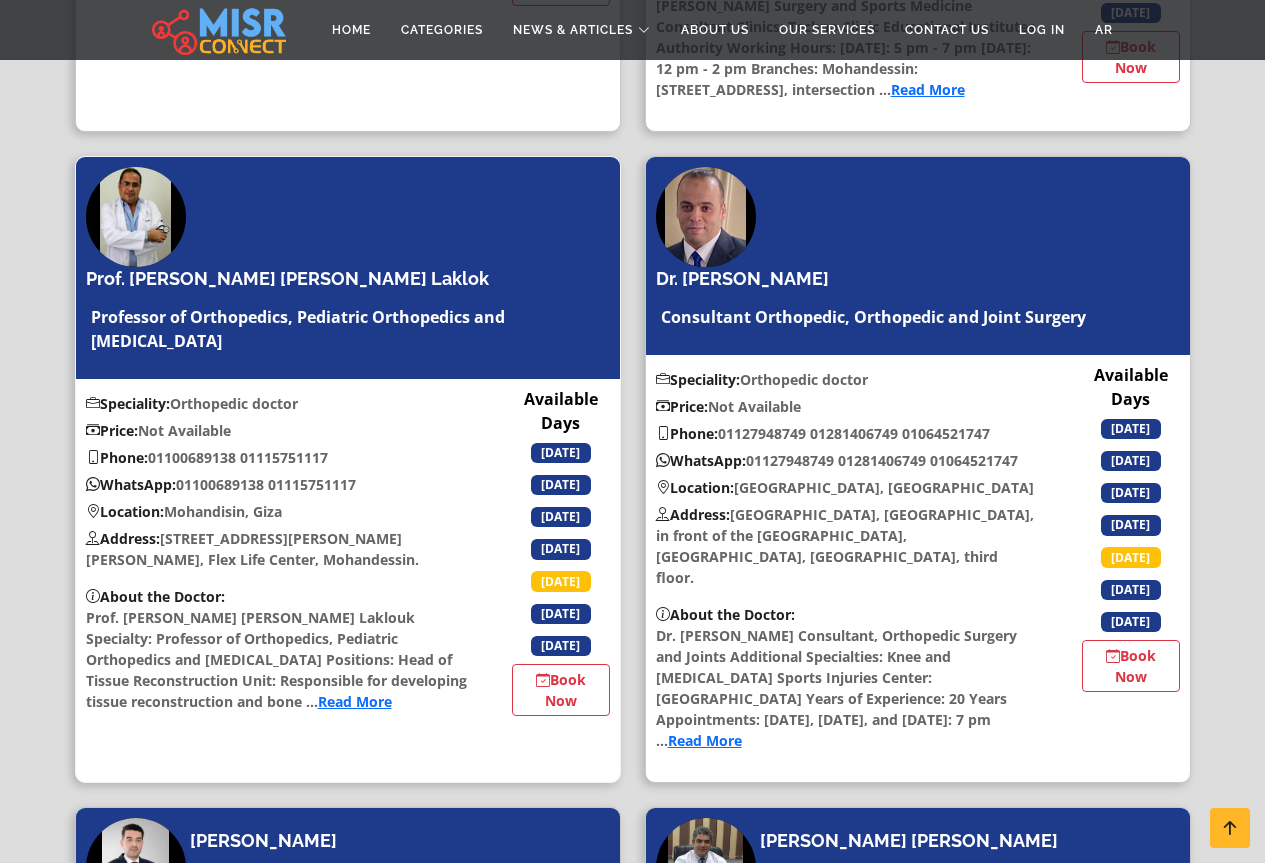 drag, startPoint x: 241, startPoint y: 440, endPoint x: 158, endPoint y: 437, distance: 83.0542 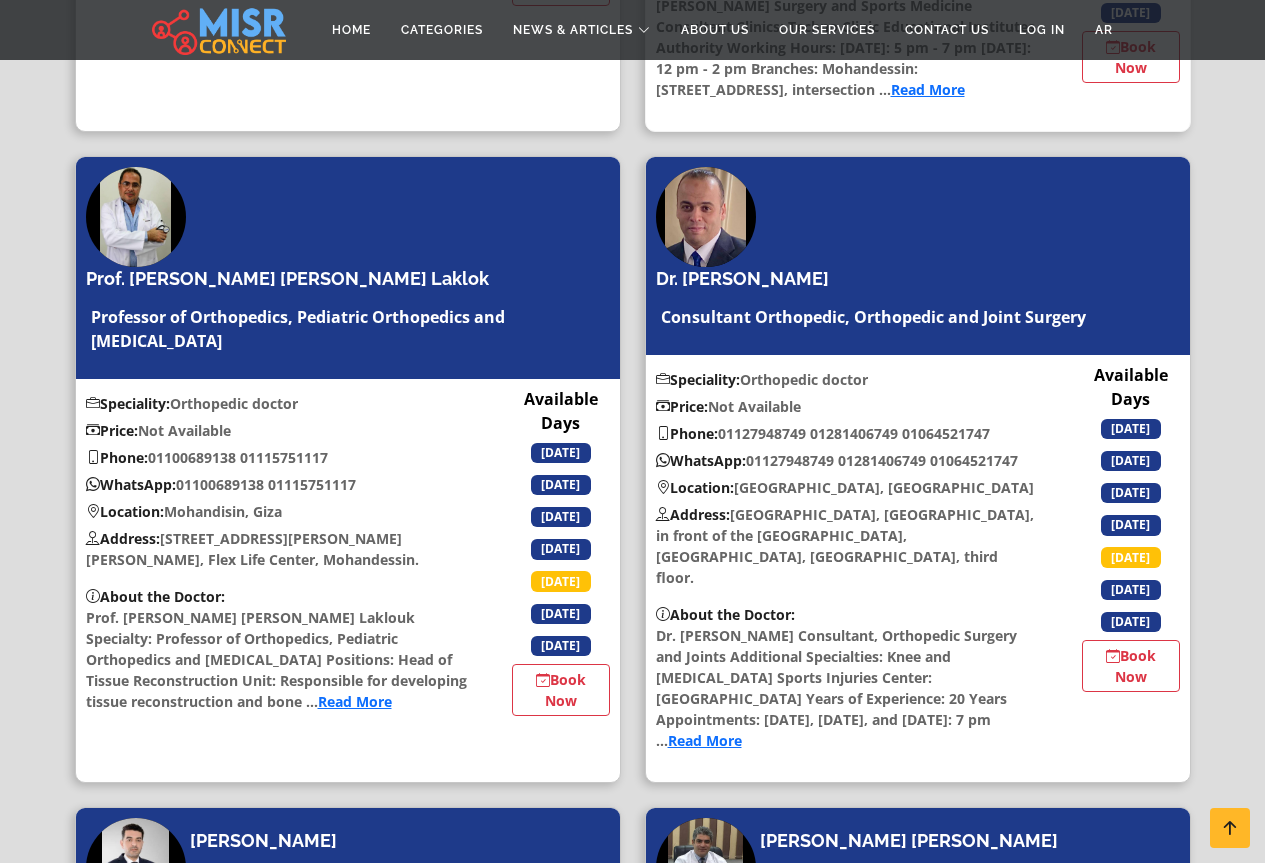 copy on "01115751117" 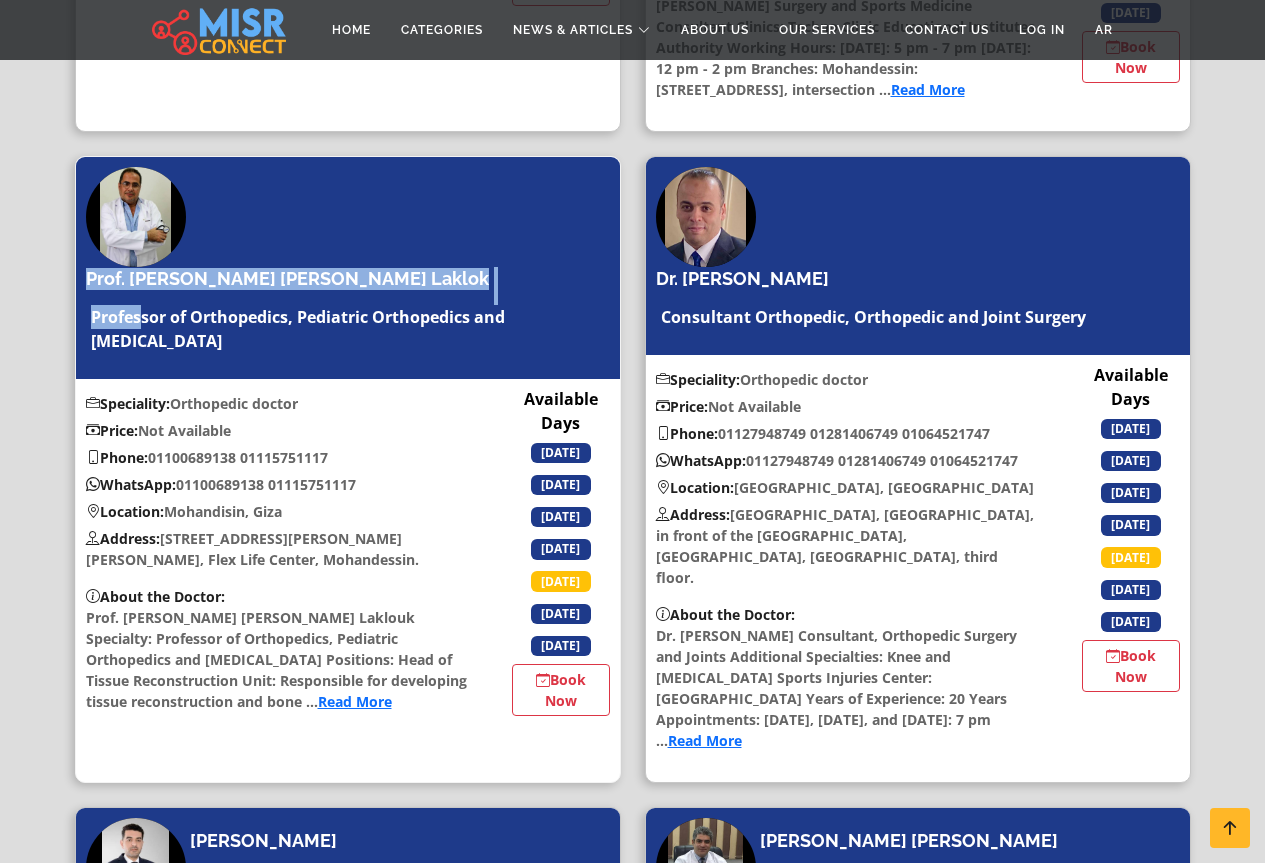 drag, startPoint x: 446, startPoint y: 240, endPoint x: 144, endPoint y: 298, distance: 307.5191 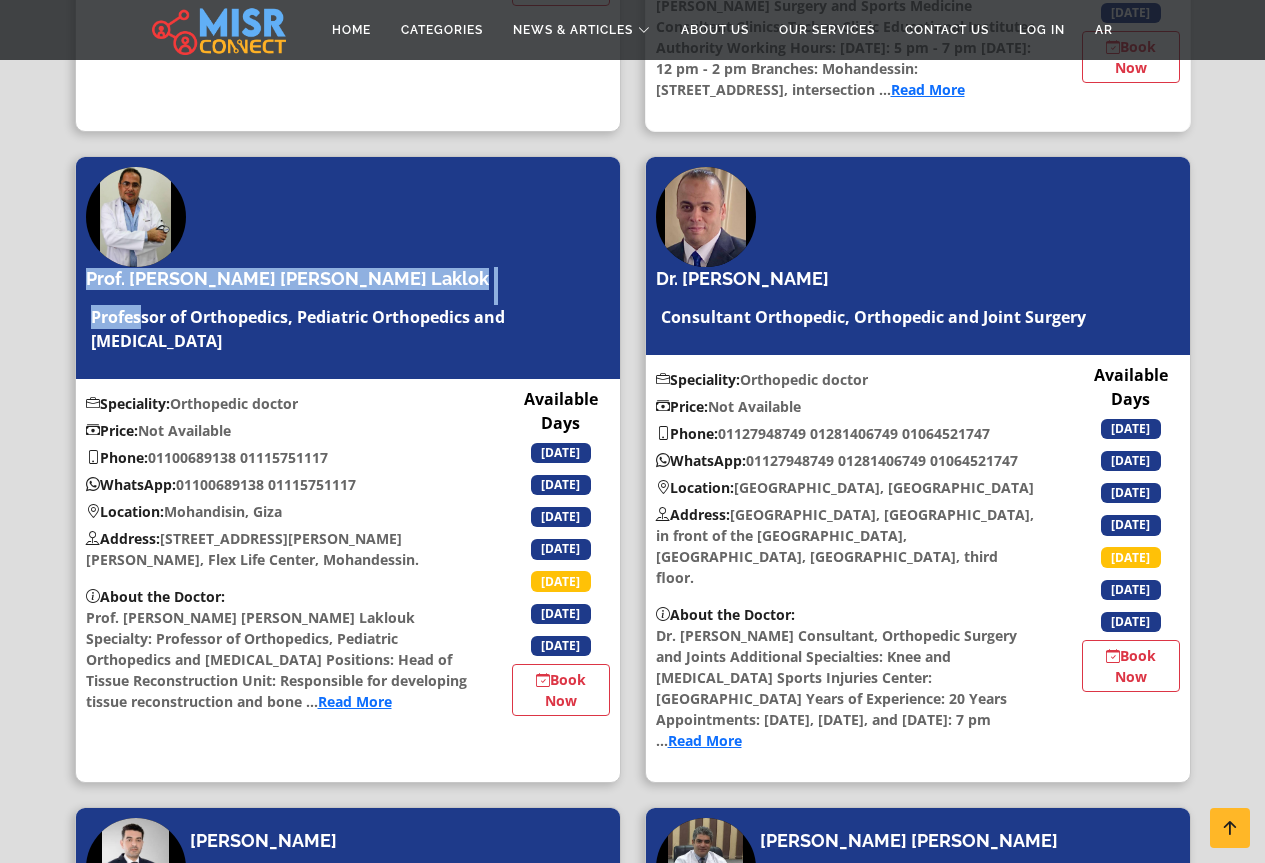 copy on "Prof. [PERSON_NAME] [PERSON_NAME] Laklok
Profes" 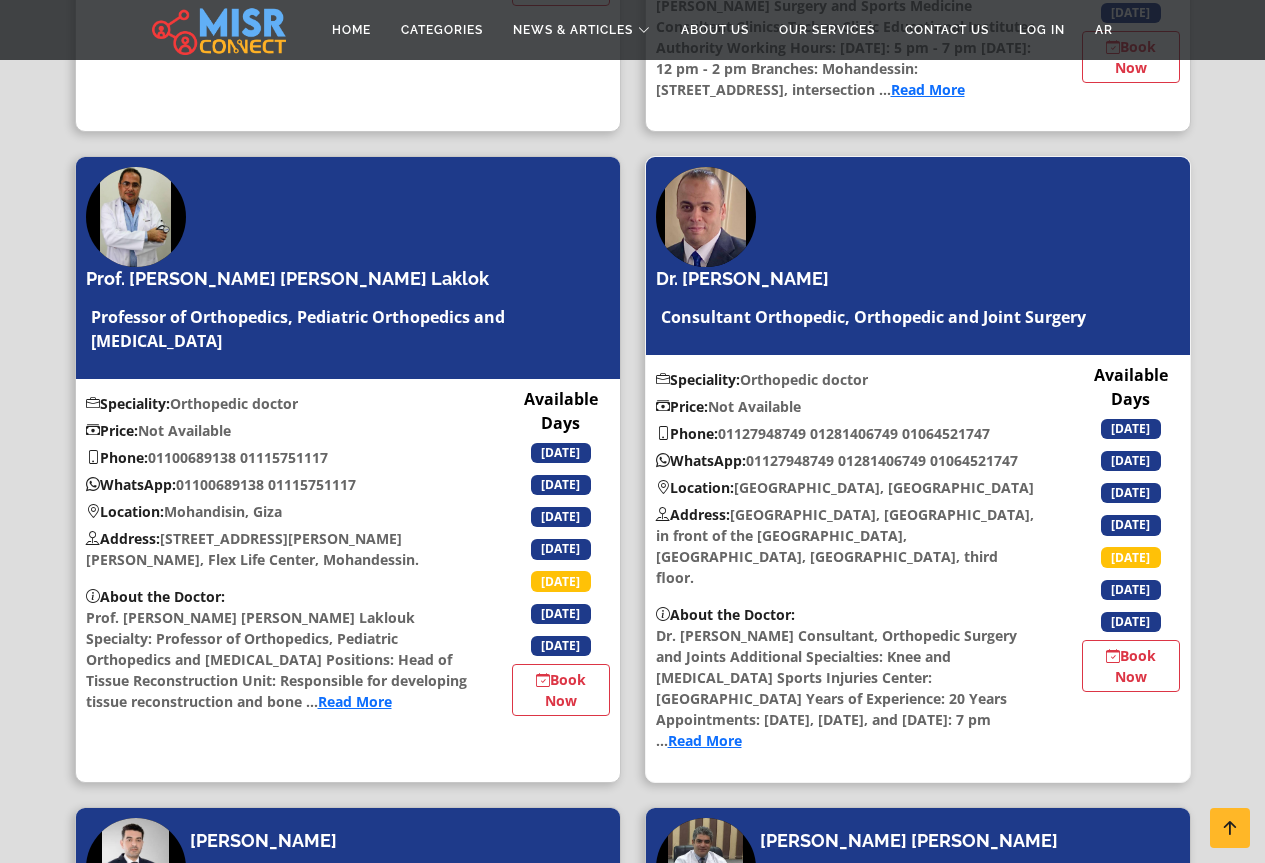 click on "Phone:
01127948749 01281406749 01064521747" at bounding box center [847, 433] 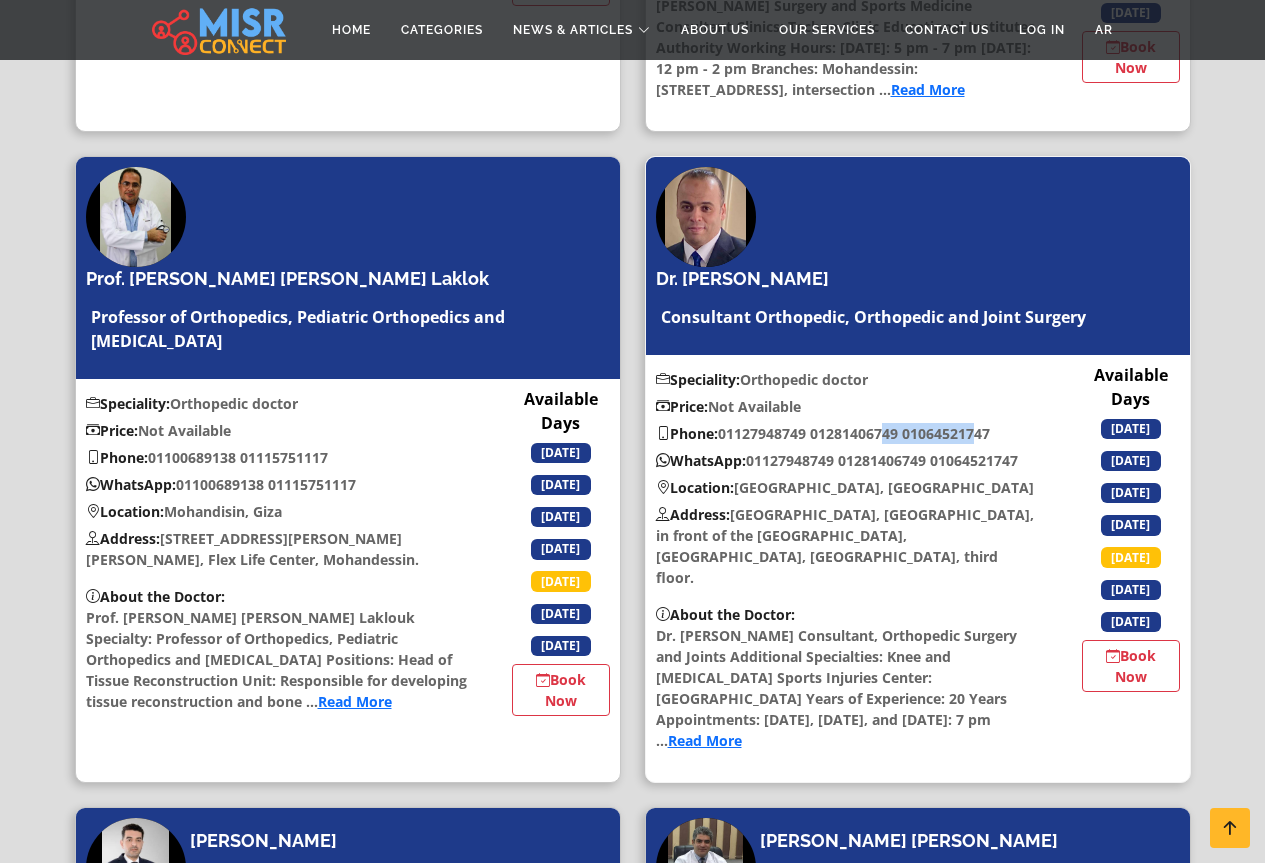 click on "Phone:
01127948749 01281406749 01064521747" at bounding box center (847, 433) 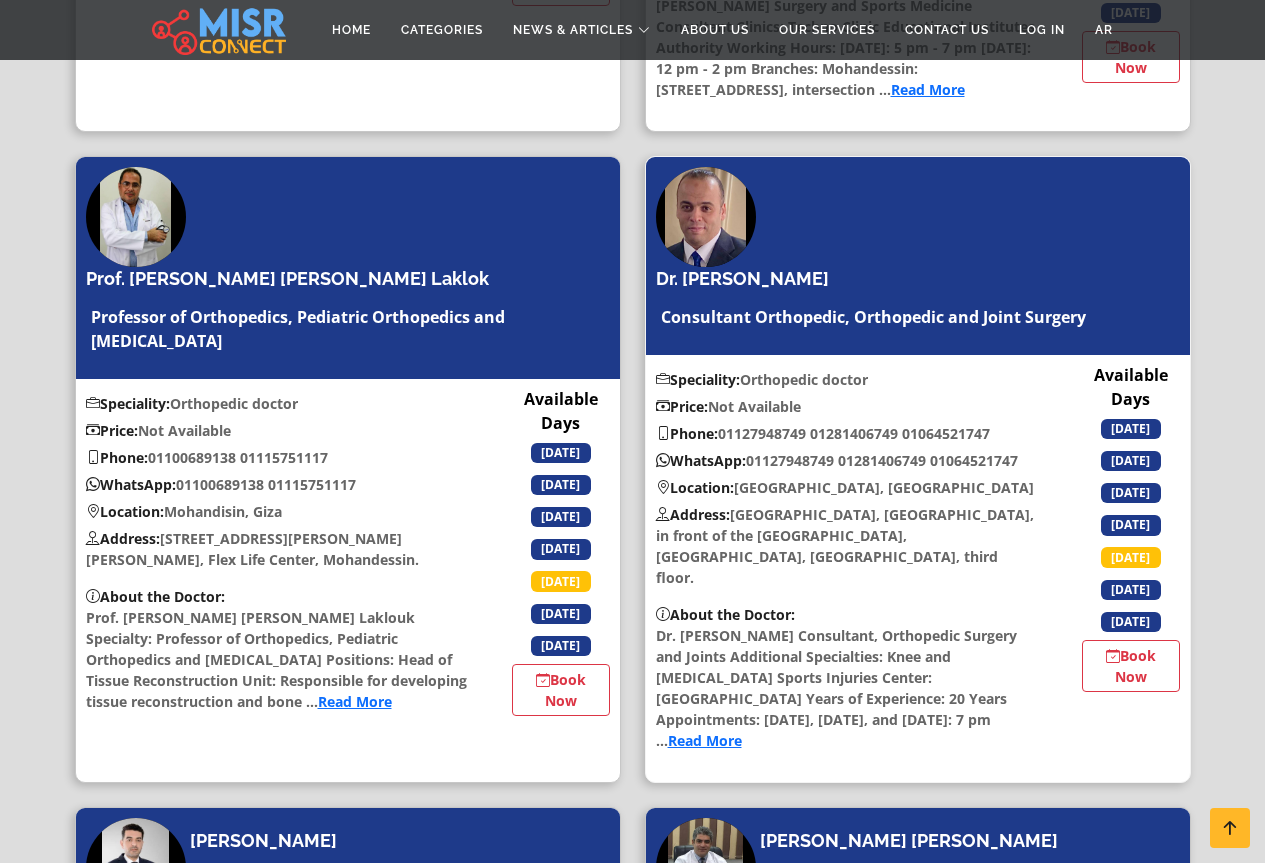click on "Phone:
01127948749 01281406749 01064521747" at bounding box center [847, 433] 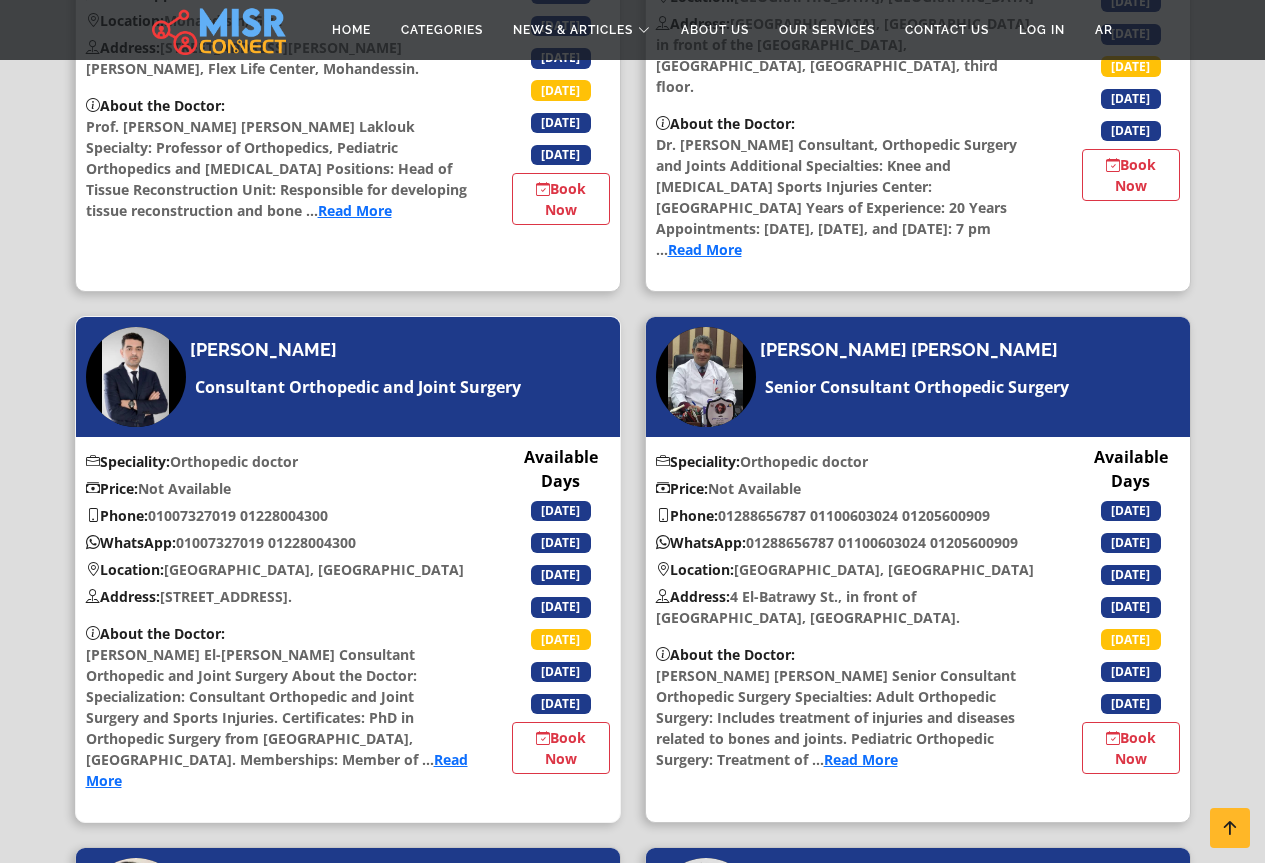 scroll, scrollTop: 2400, scrollLeft: 0, axis: vertical 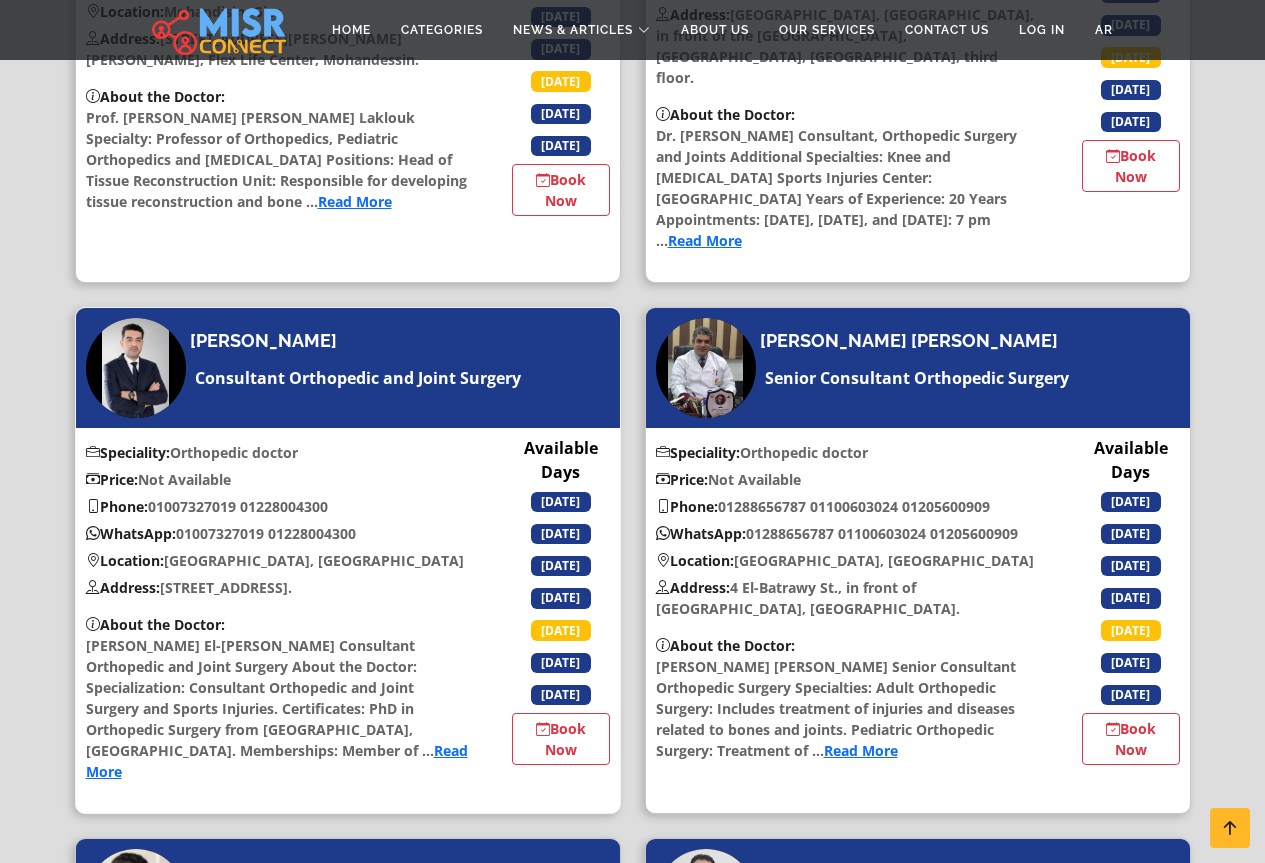 click on "Phone:
01007327019 01228004300" at bounding box center [277, 506] 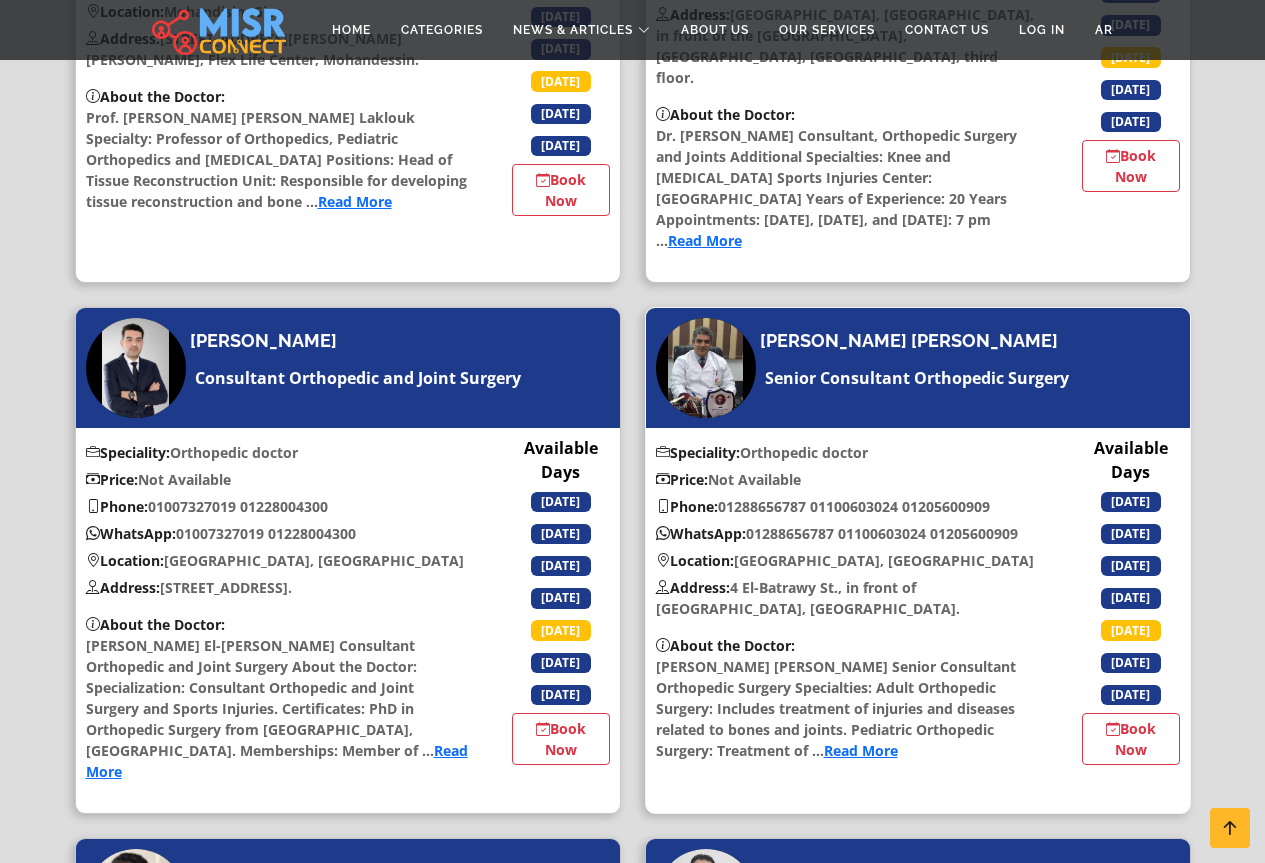 click on "Phone:
01288656787 01100603024 01205600909" at bounding box center (847, 506) 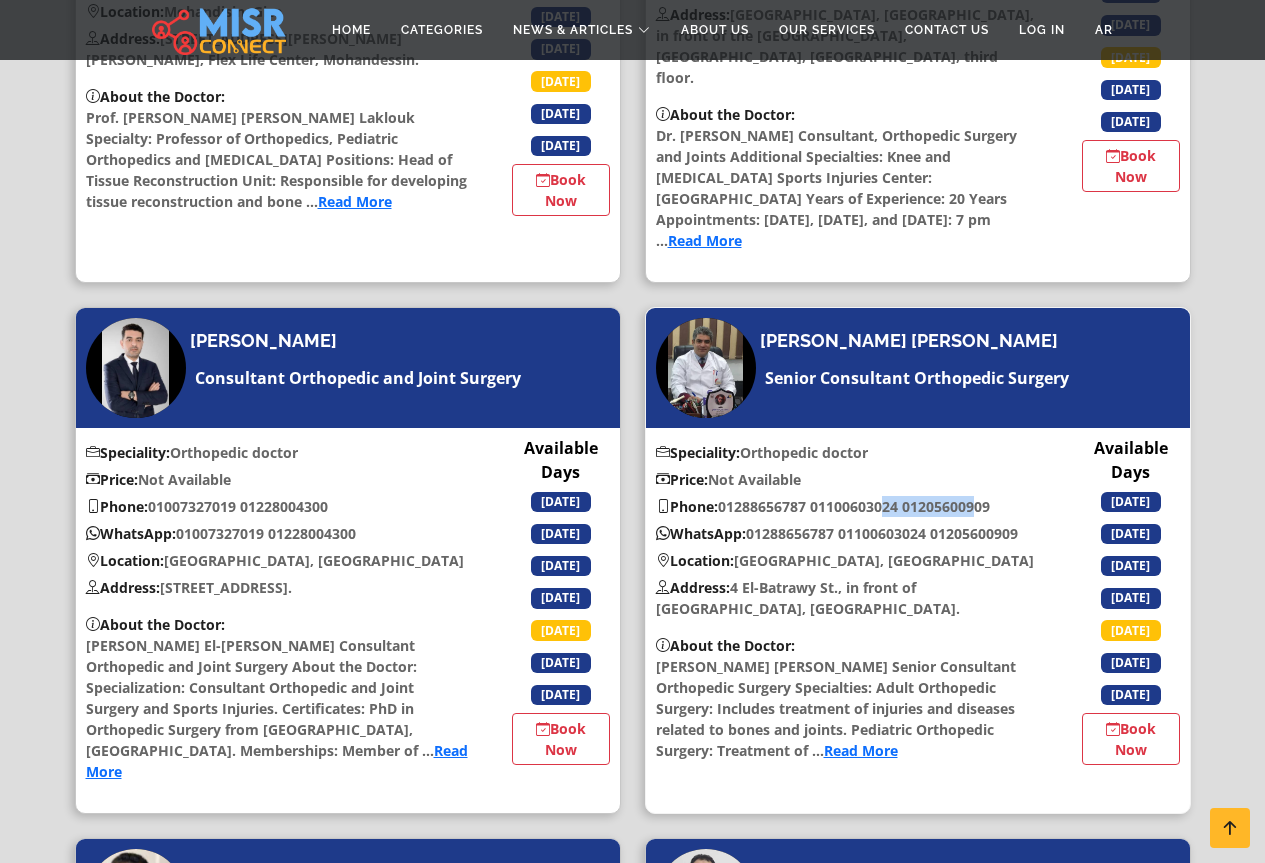 click on "Phone:
01288656787 01100603024 01205600909" at bounding box center [847, 506] 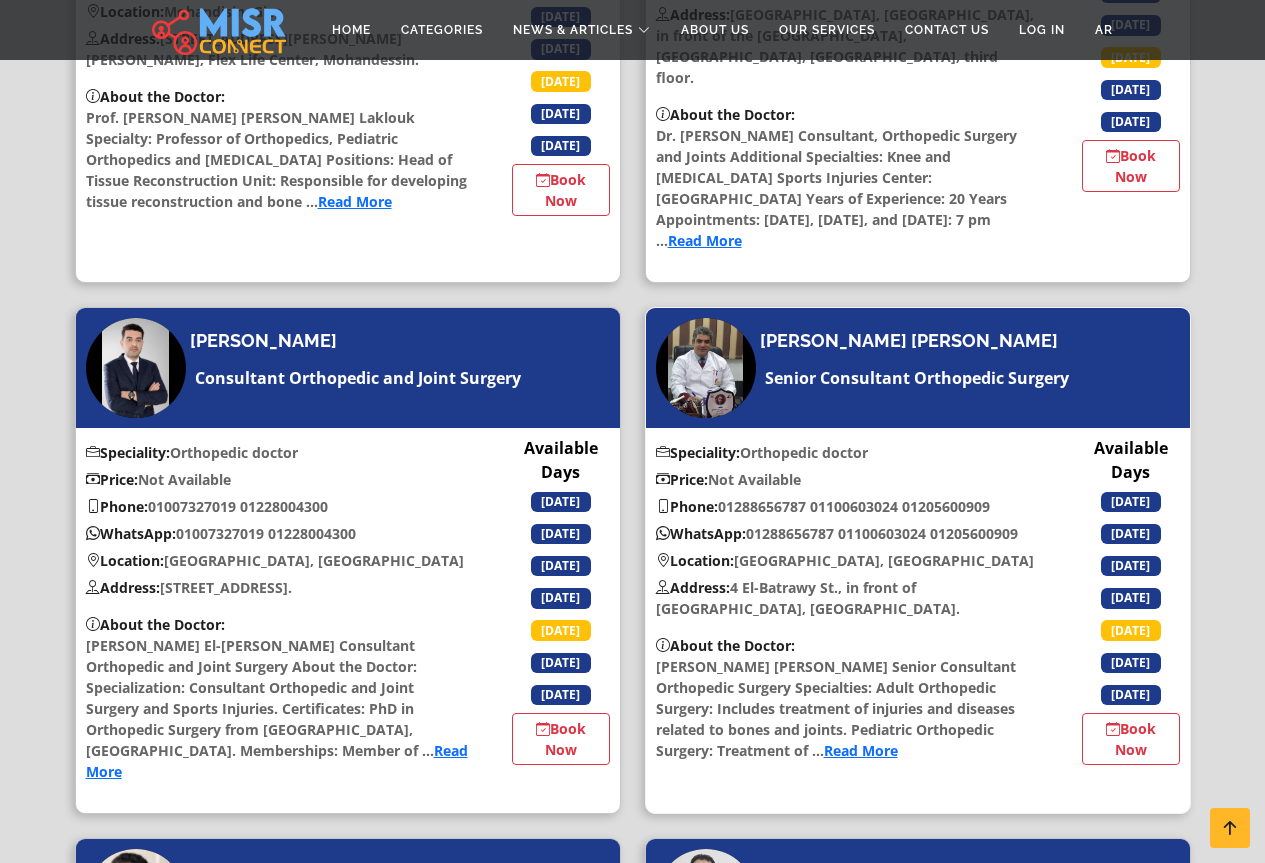 click on "WhatsApp:
01288656787 01100603024 01205600909" at bounding box center (847, 533) 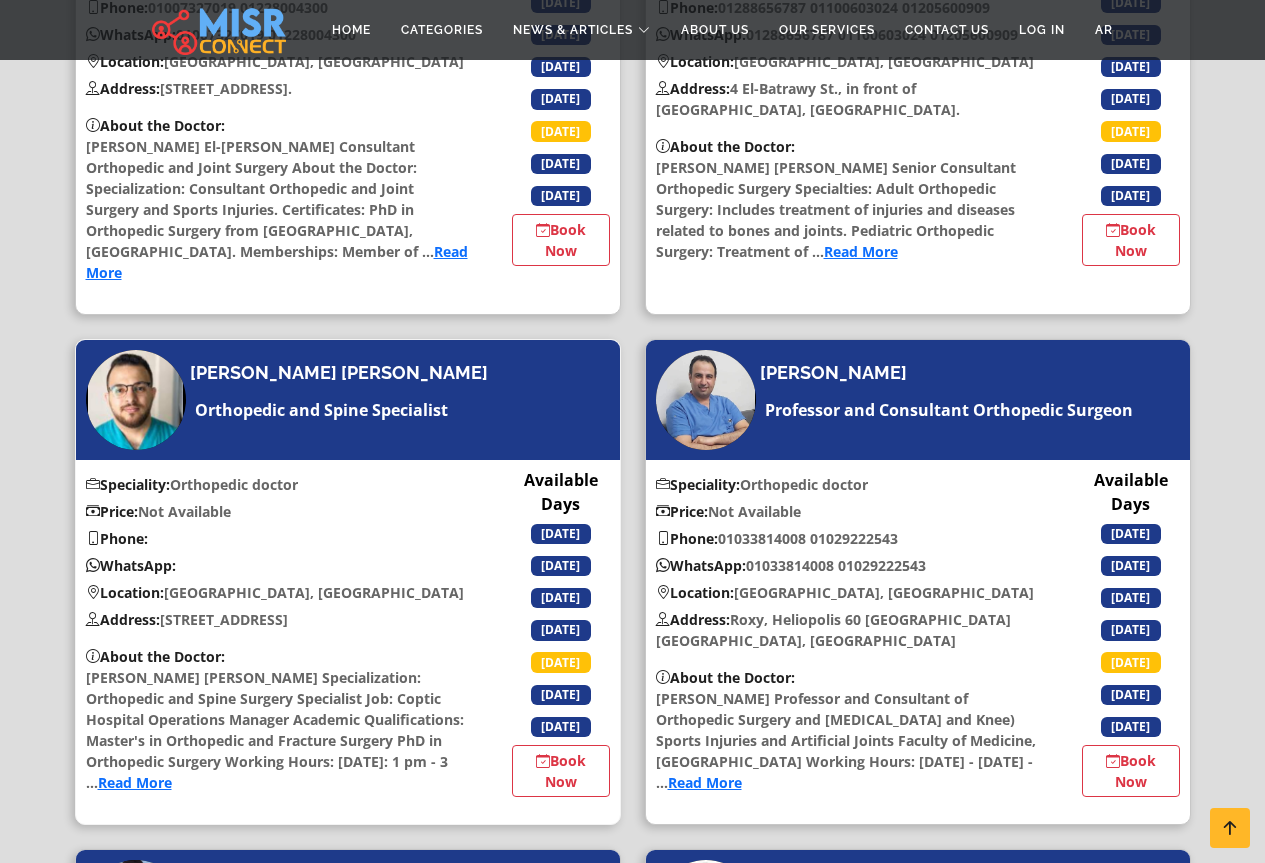 scroll, scrollTop: 2900, scrollLeft: 0, axis: vertical 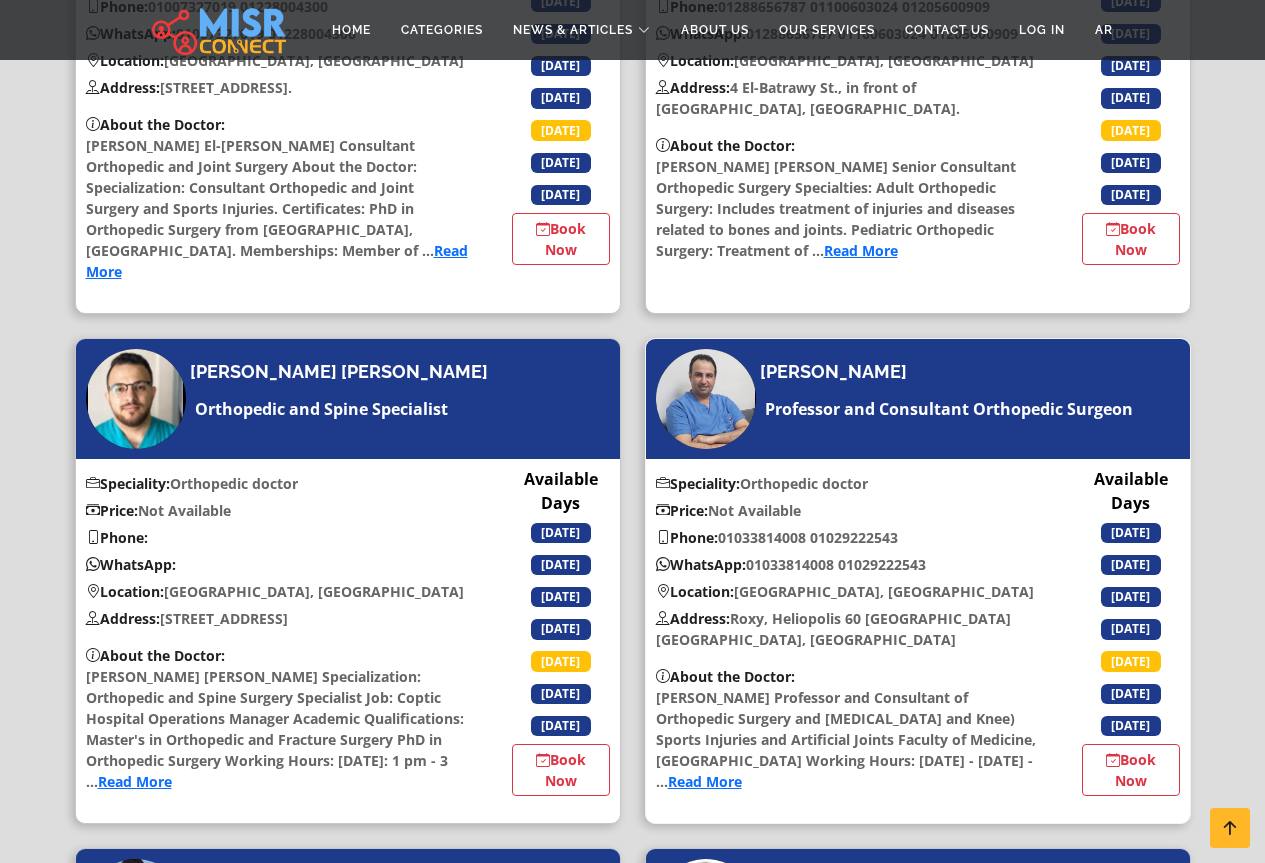 click on "Phone:
01033814008  01029222543" at bounding box center (847, 537) 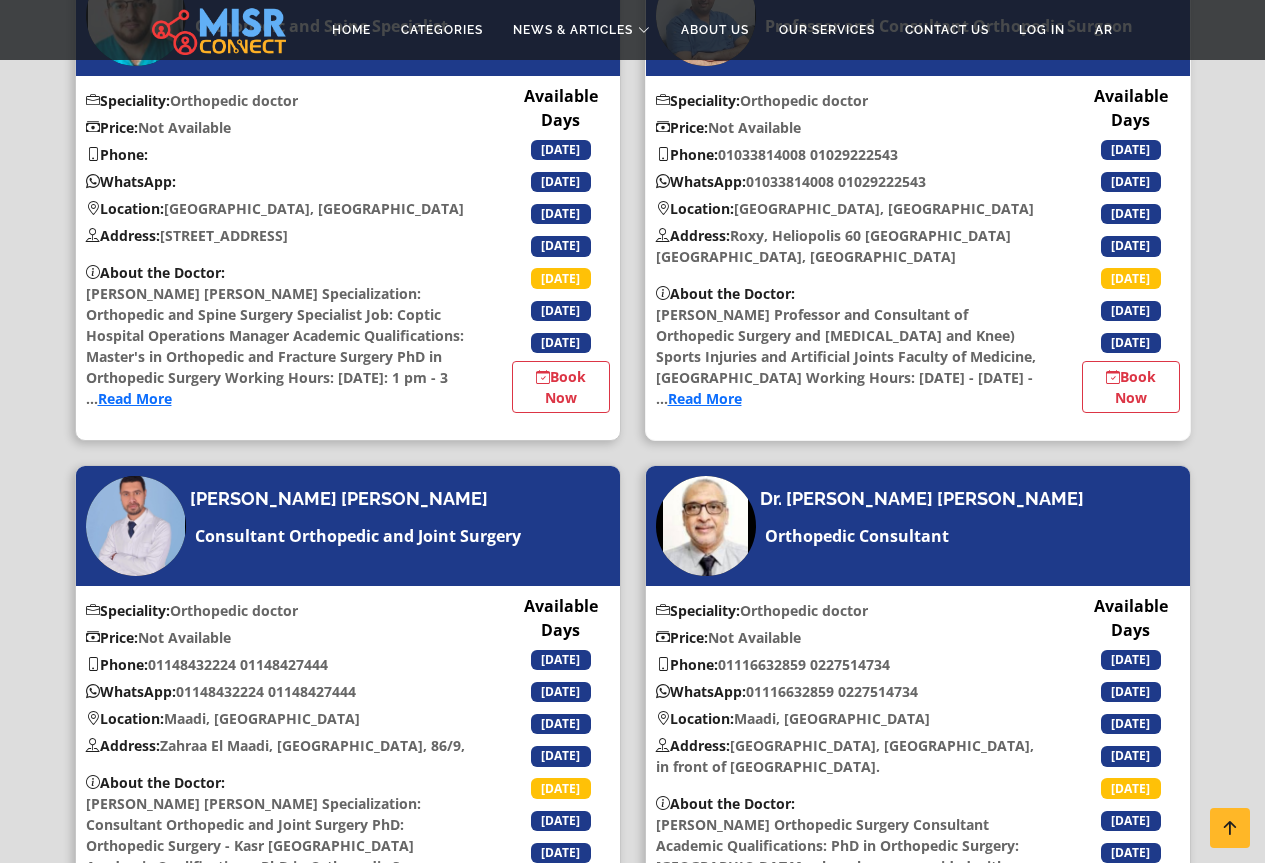 scroll, scrollTop: 3400, scrollLeft: 0, axis: vertical 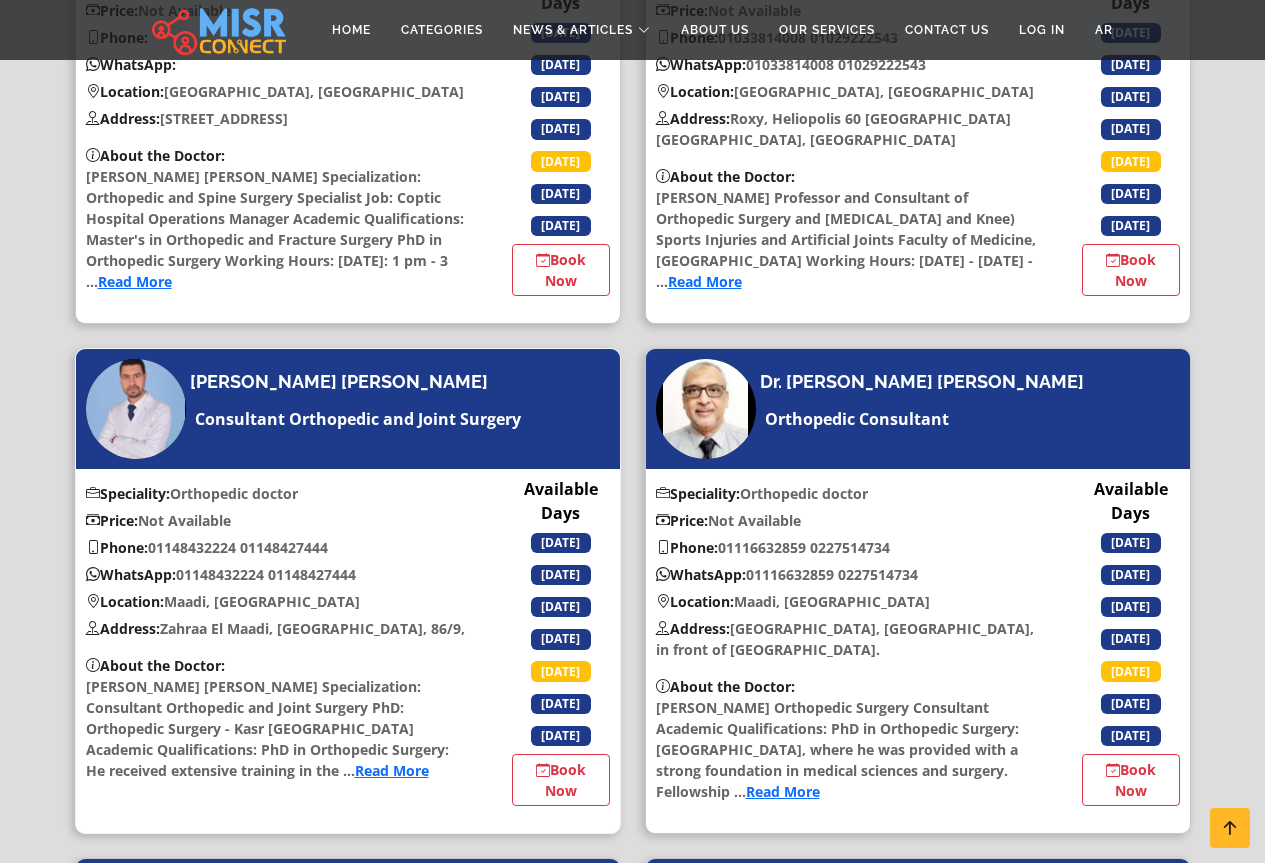 click on "Phone:
01148432224  01148427444" at bounding box center (277, 547) 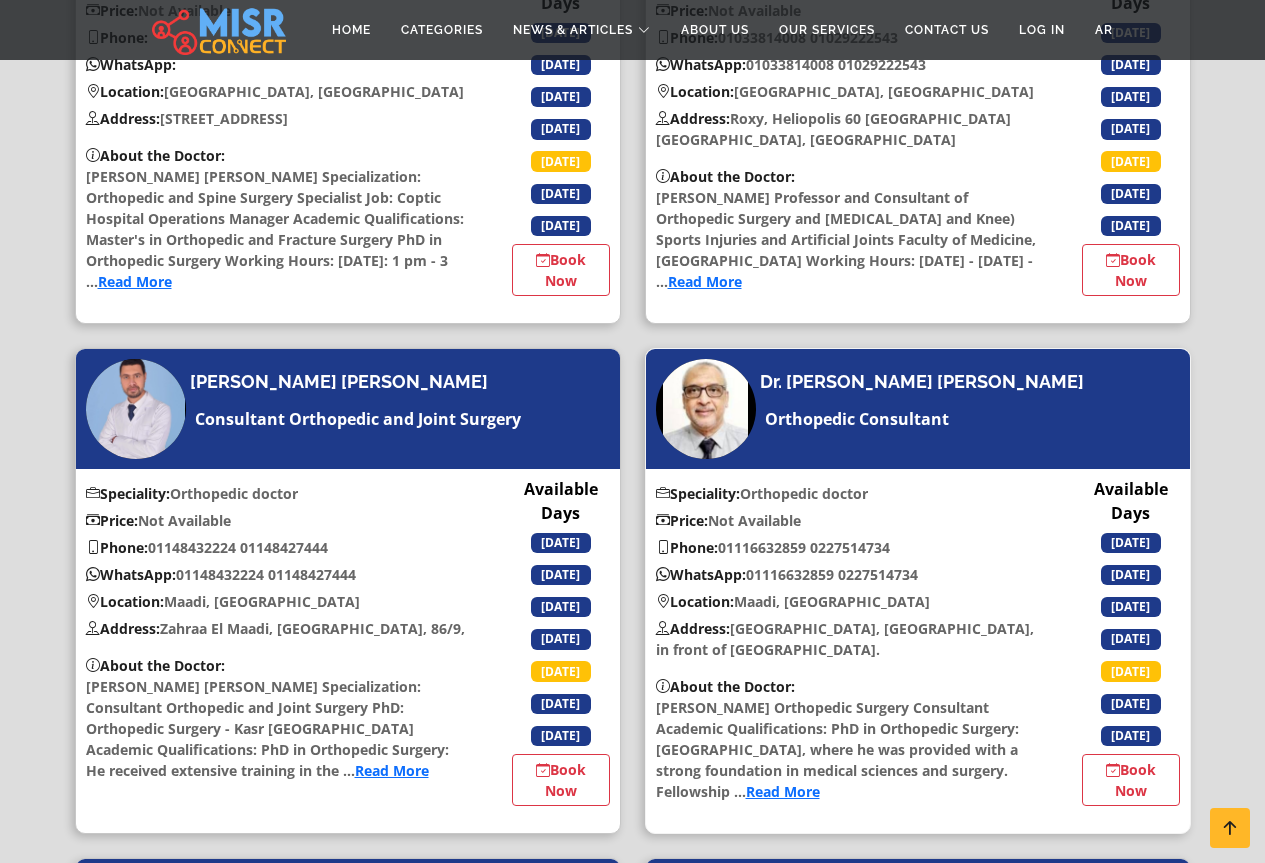 click on "Phone:
01116632859  0227514734" at bounding box center (847, 547) 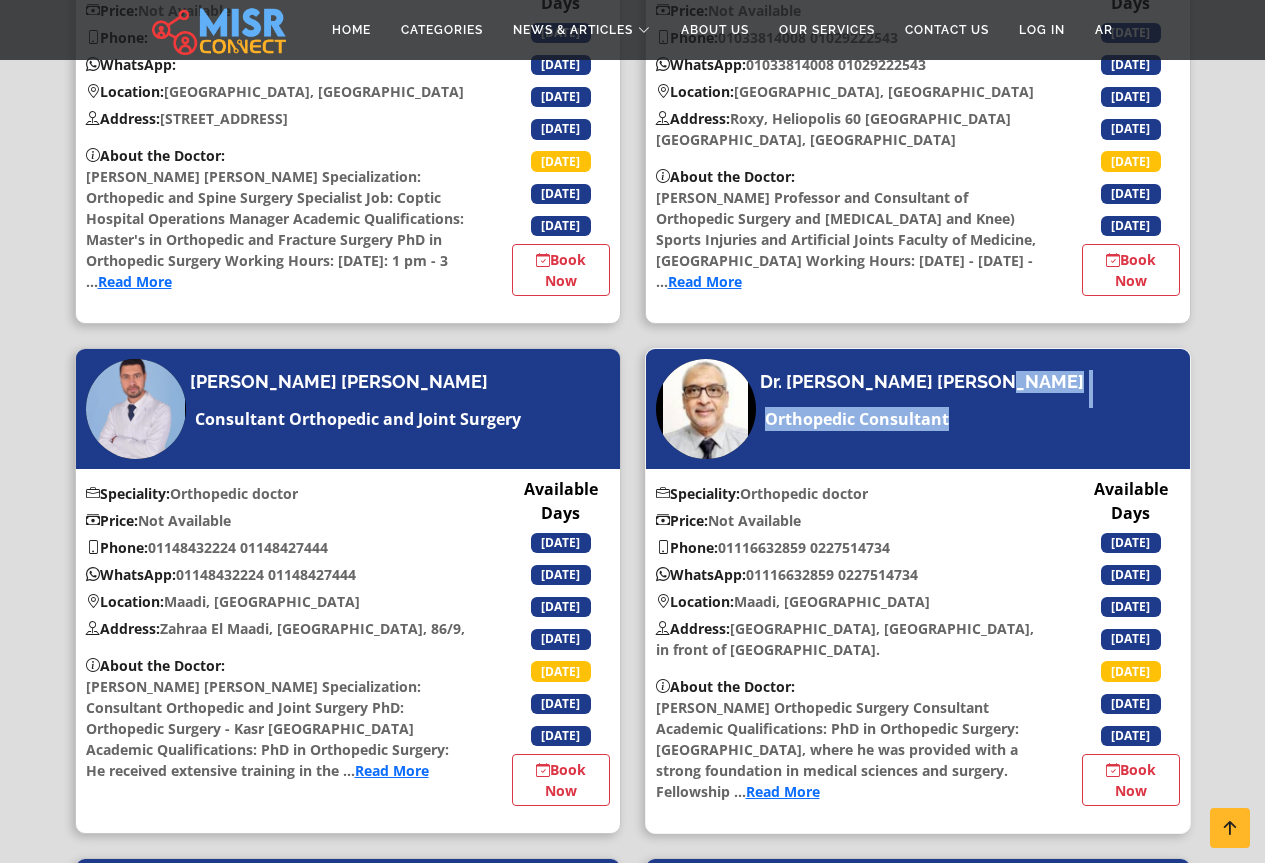 drag, startPoint x: 1004, startPoint y: 355, endPoint x: 767, endPoint y: 357, distance: 237.00844 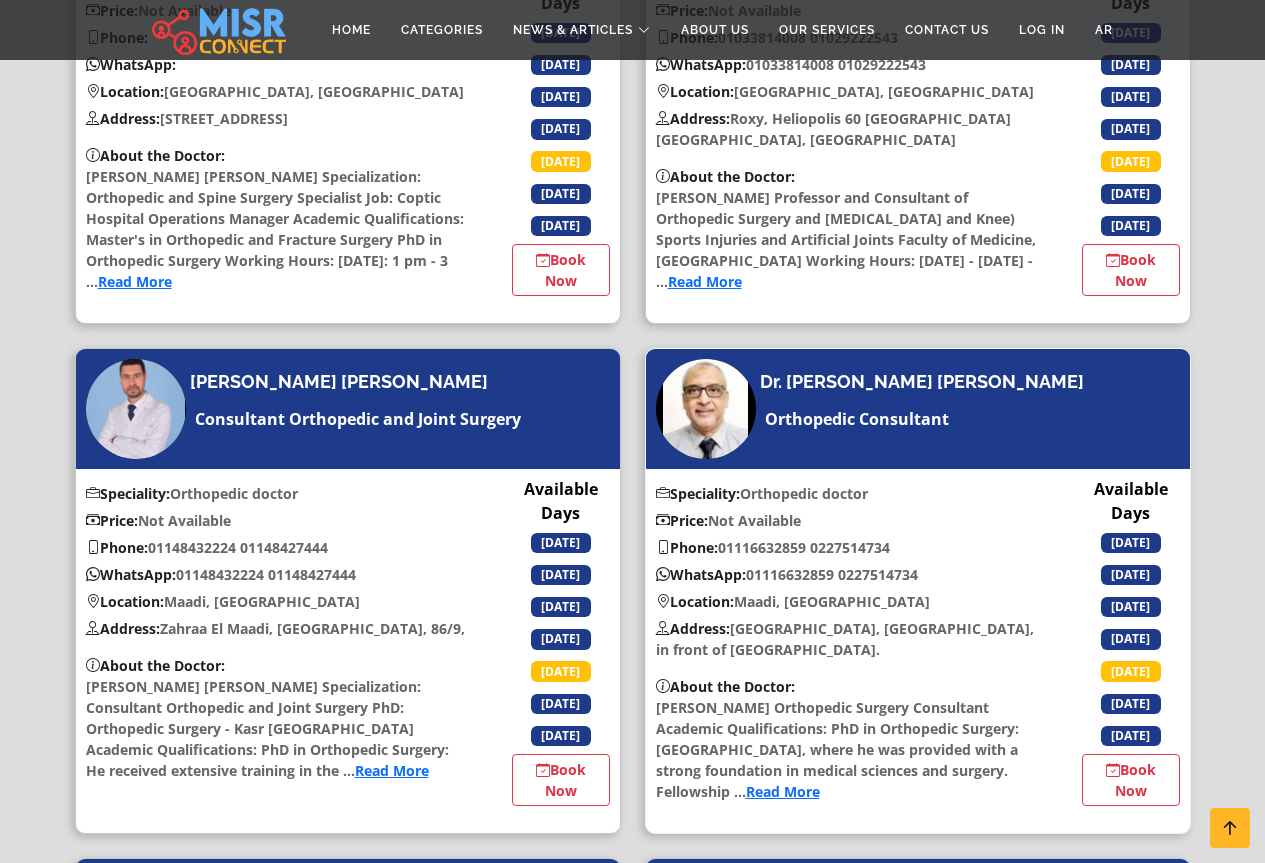 click on "Dr. [PERSON_NAME] [PERSON_NAME]
Orthopedic Consultant" at bounding box center [918, 409] 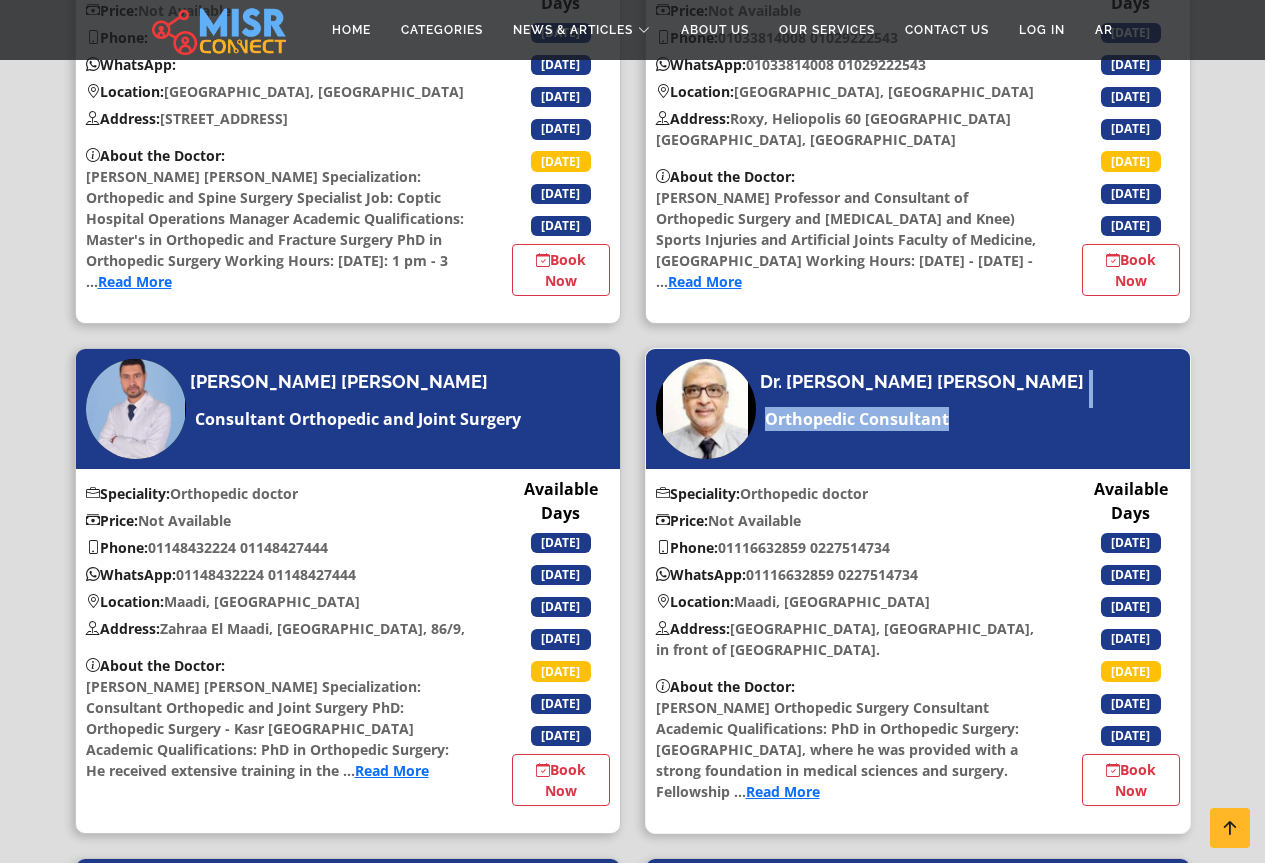 drag, startPoint x: 993, startPoint y: 351, endPoint x: 822, endPoint y: 375, distance: 172.676 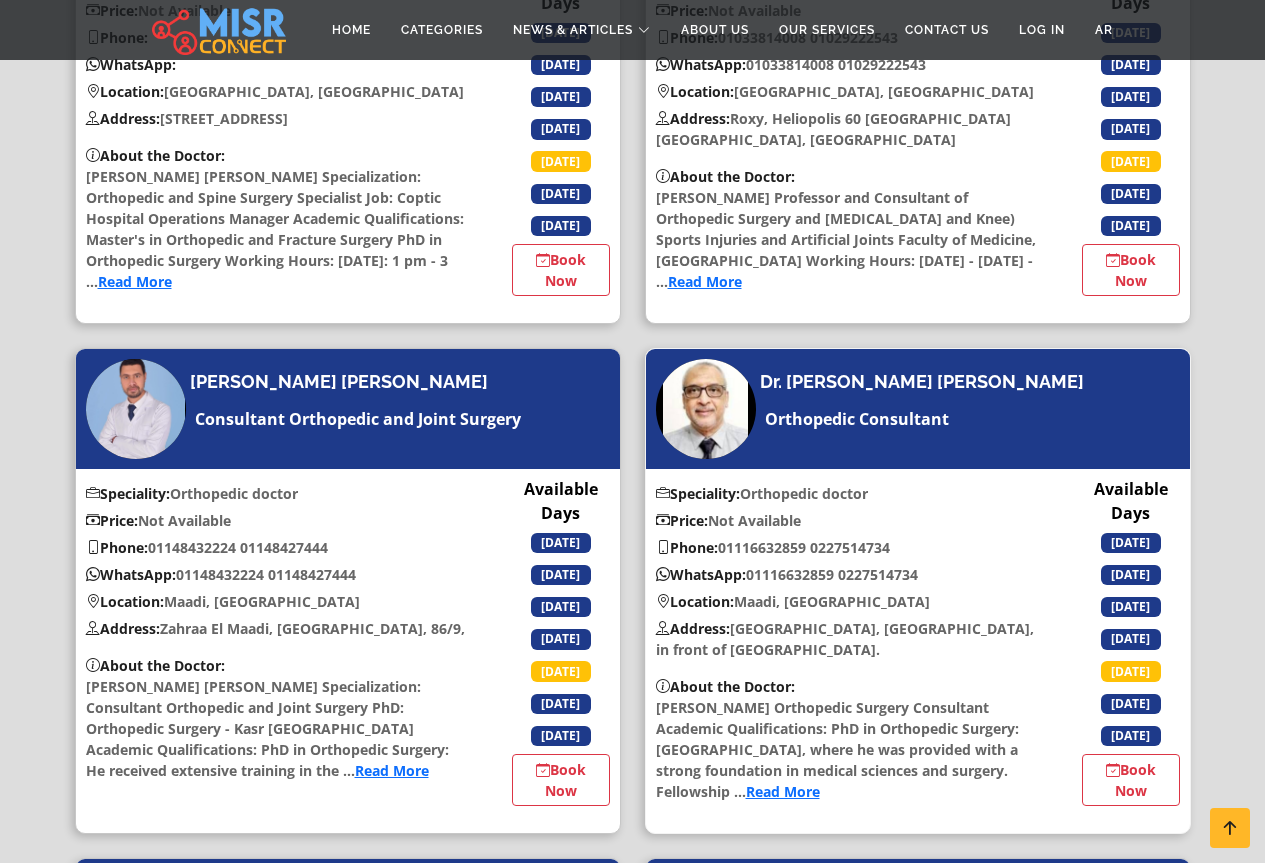click on "Dr. [PERSON_NAME] [PERSON_NAME]
Orthopedic Consultant" at bounding box center [918, 409] 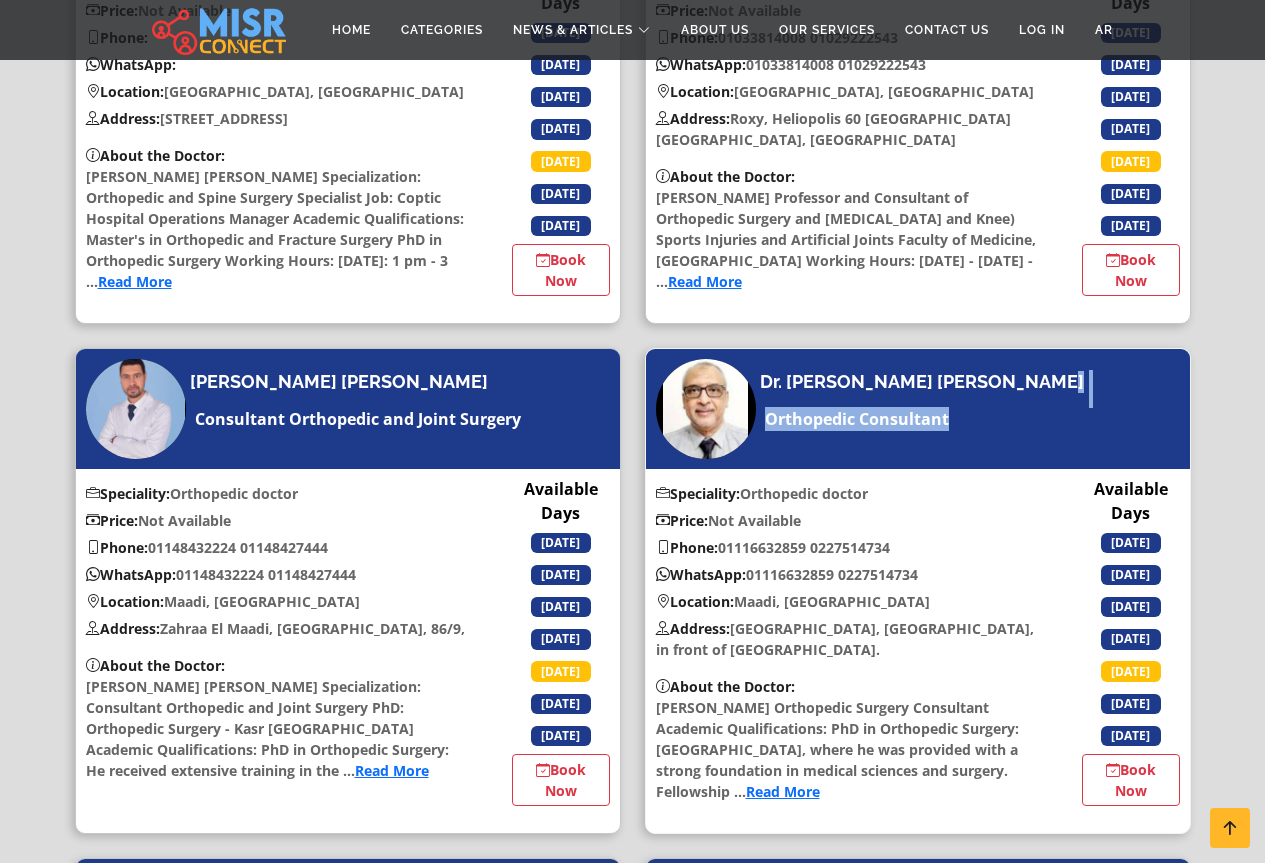 drag, startPoint x: 948, startPoint y: 354, endPoint x: 794, endPoint y: 354, distance: 154 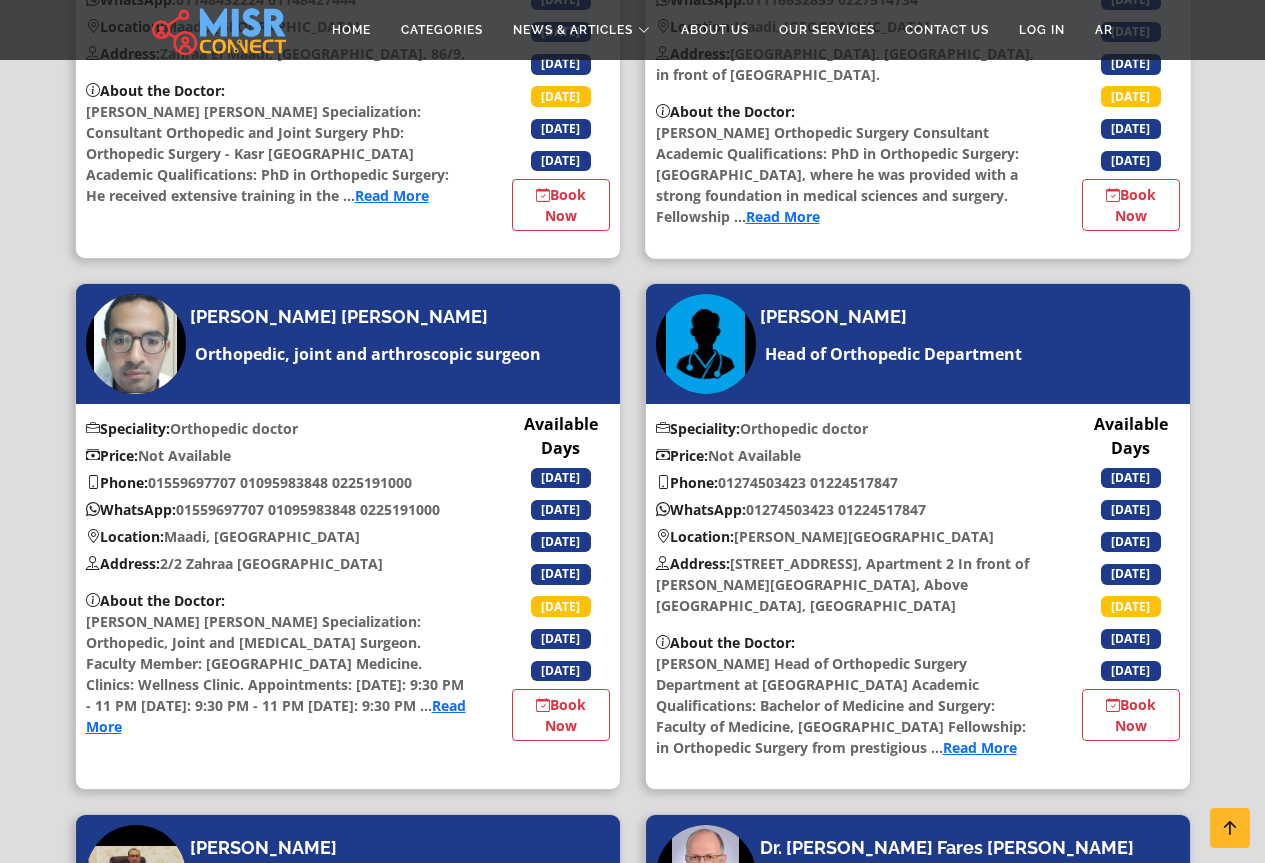 scroll, scrollTop: 4000, scrollLeft: 0, axis: vertical 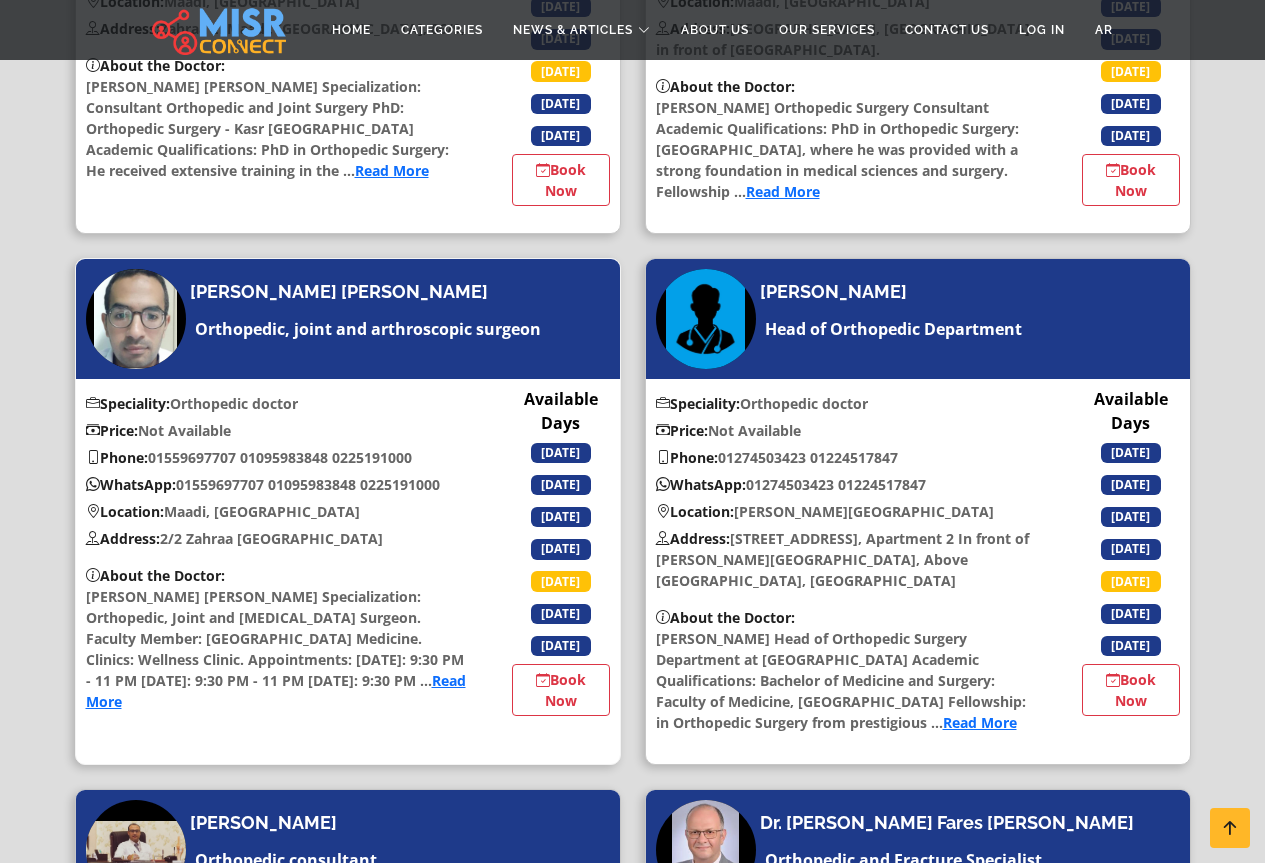 click on "Phone:
01559697707  01095983848  0225191000" at bounding box center (277, 457) 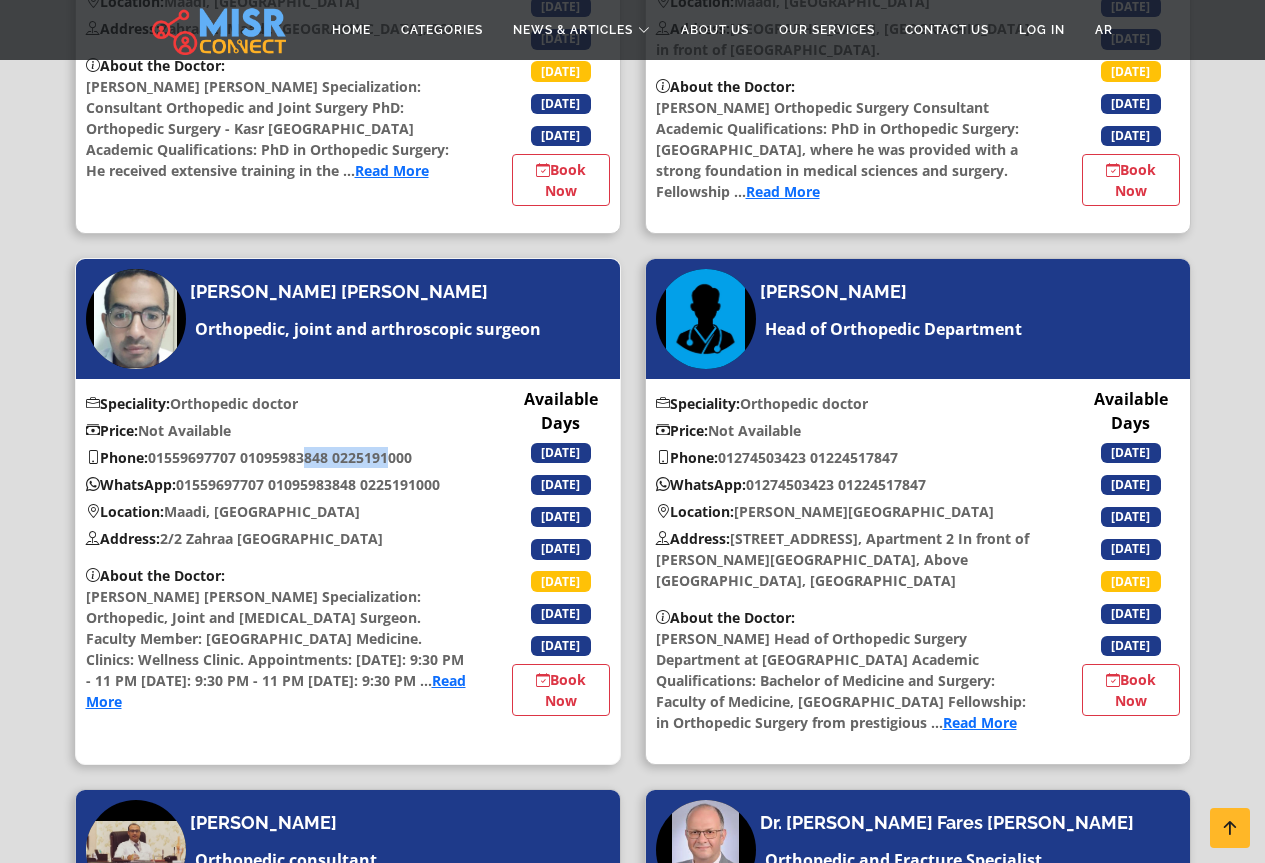 click on "Phone:
01559697707  01095983848  0225191000" at bounding box center [277, 457] 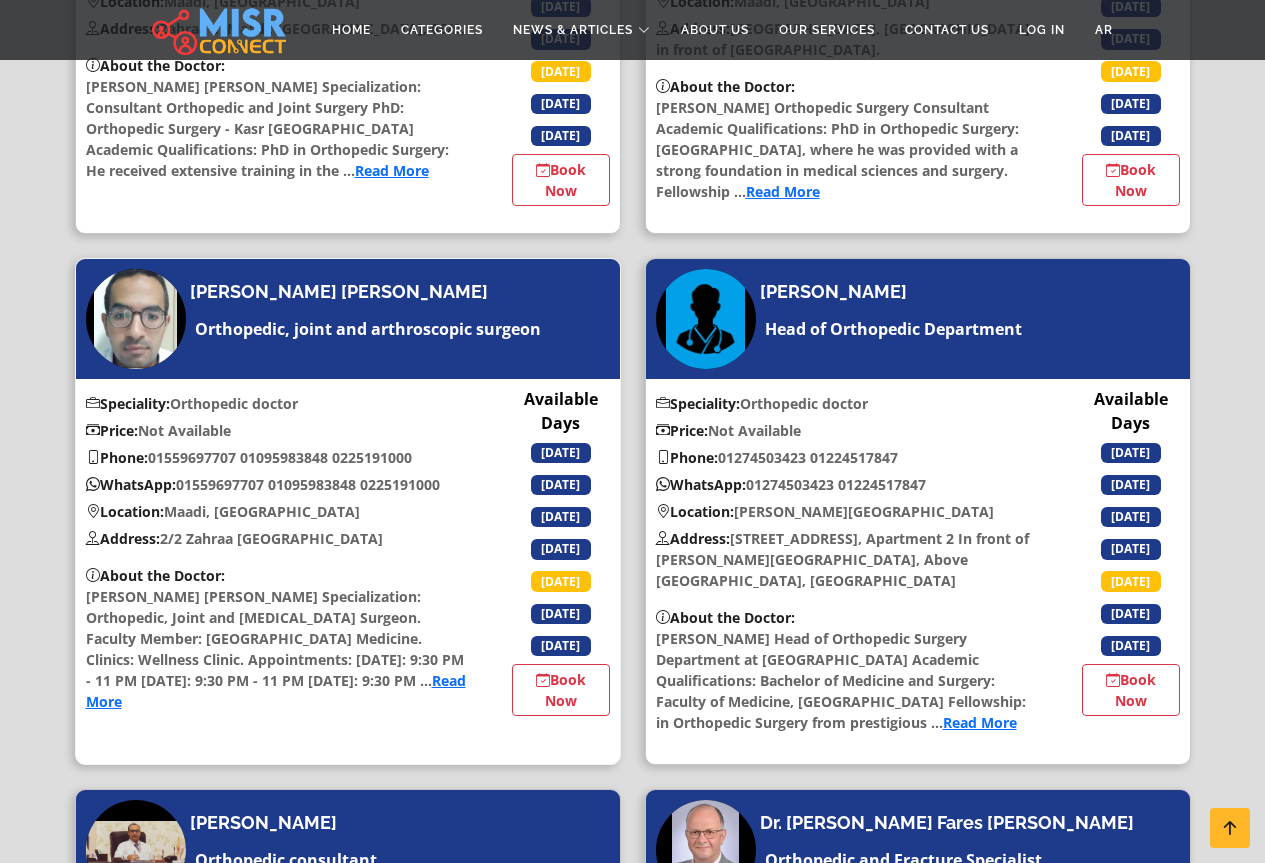click on "Phone:
01559697707  01095983848  0225191000" at bounding box center (277, 457) 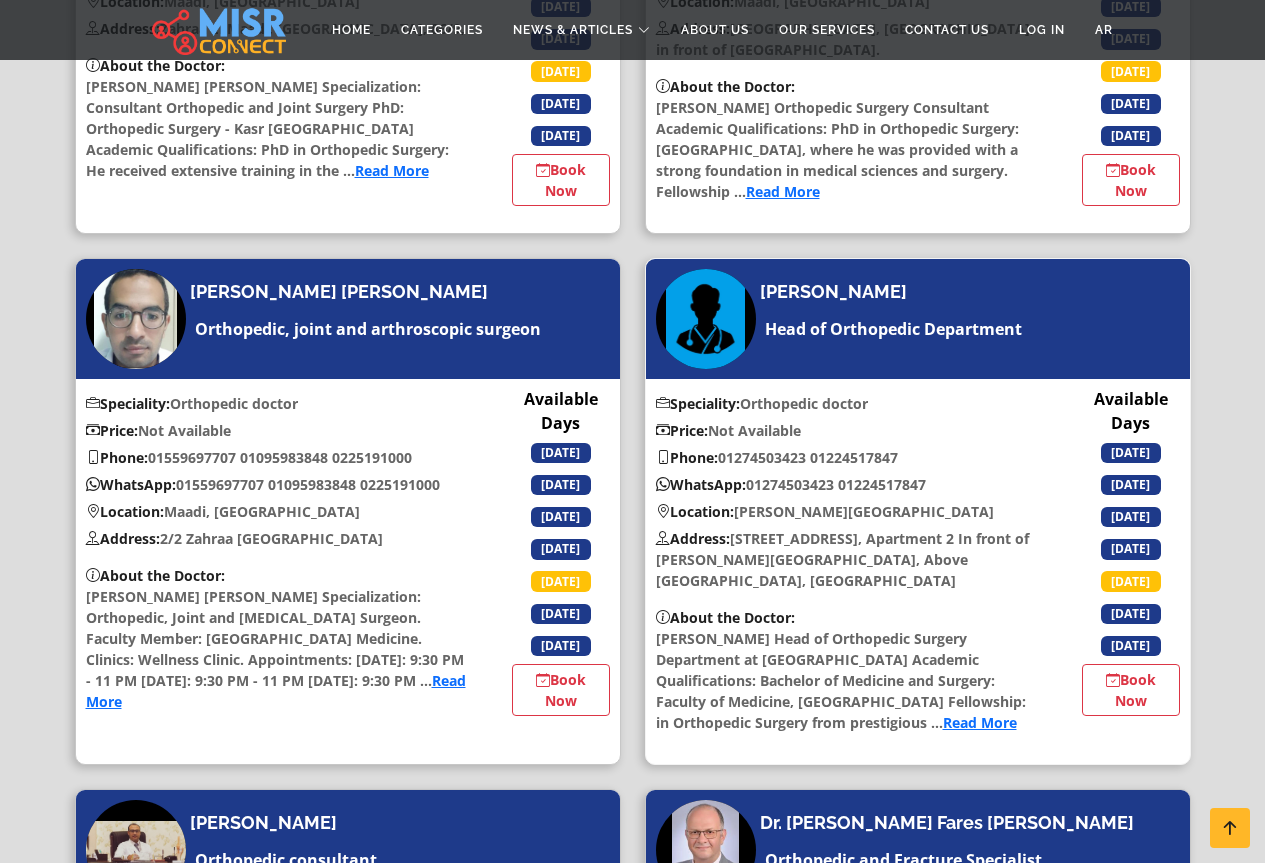 click on "Phone:
01274503423  01224517847" at bounding box center [847, 457] 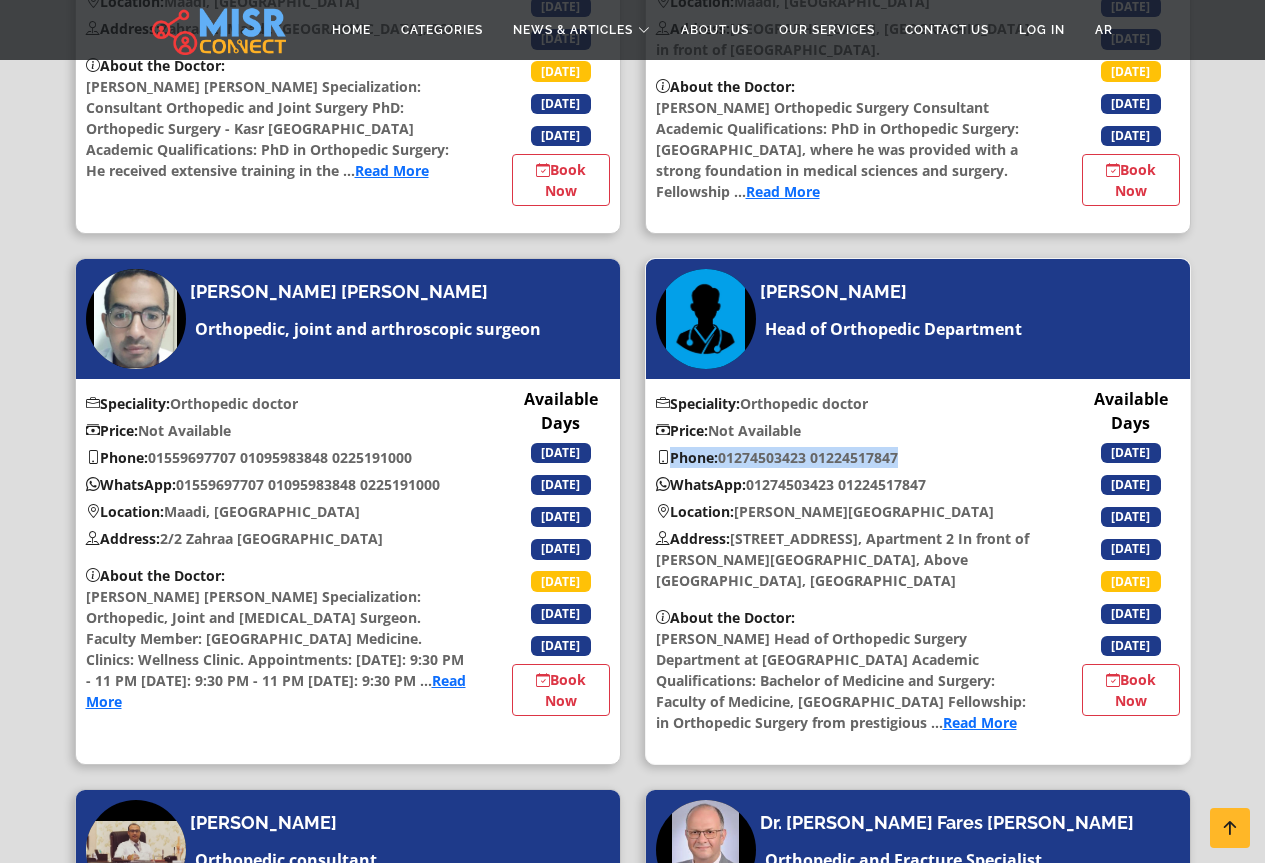 click on "Phone:
01274503423  01224517847" at bounding box center (847, 457) 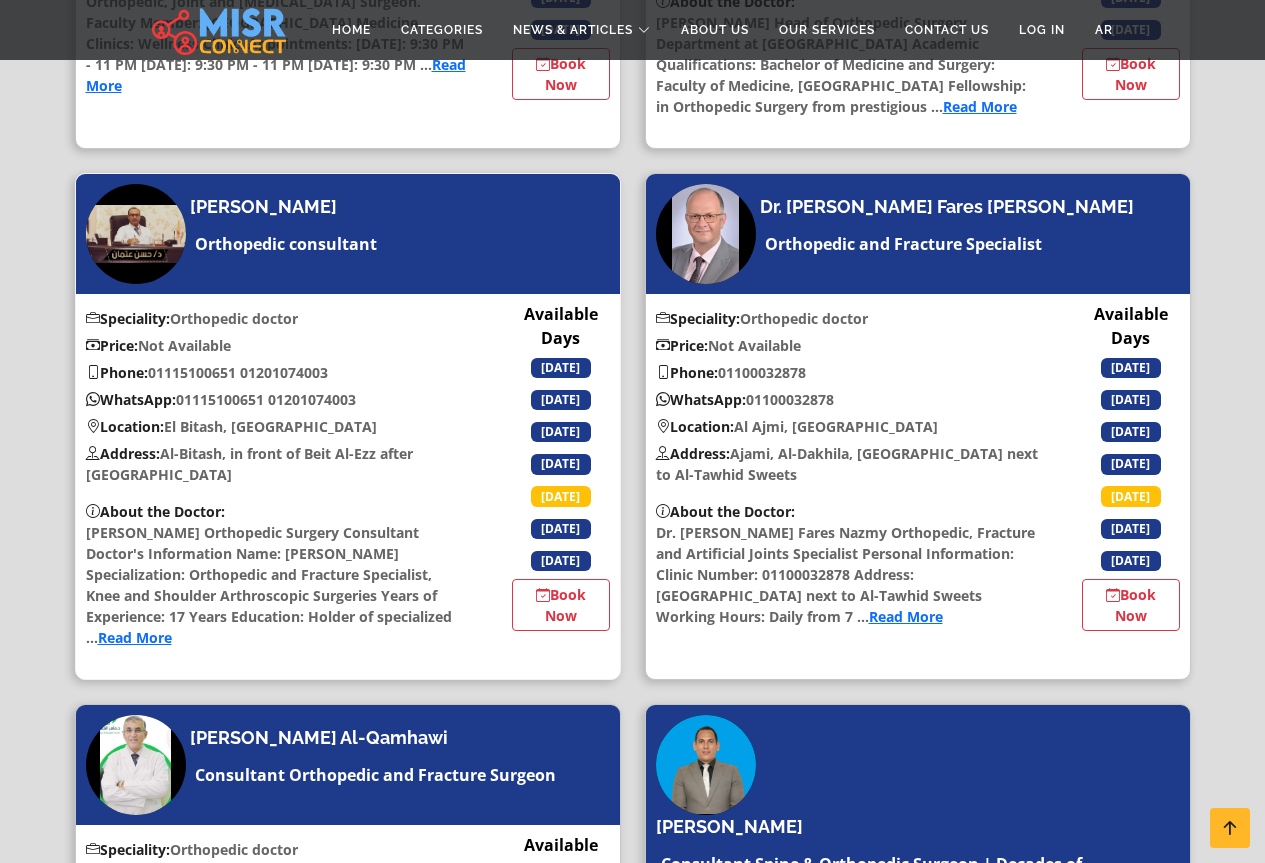scroll, scrollTop: 4700, scrollLeft: 0, axis: vertical 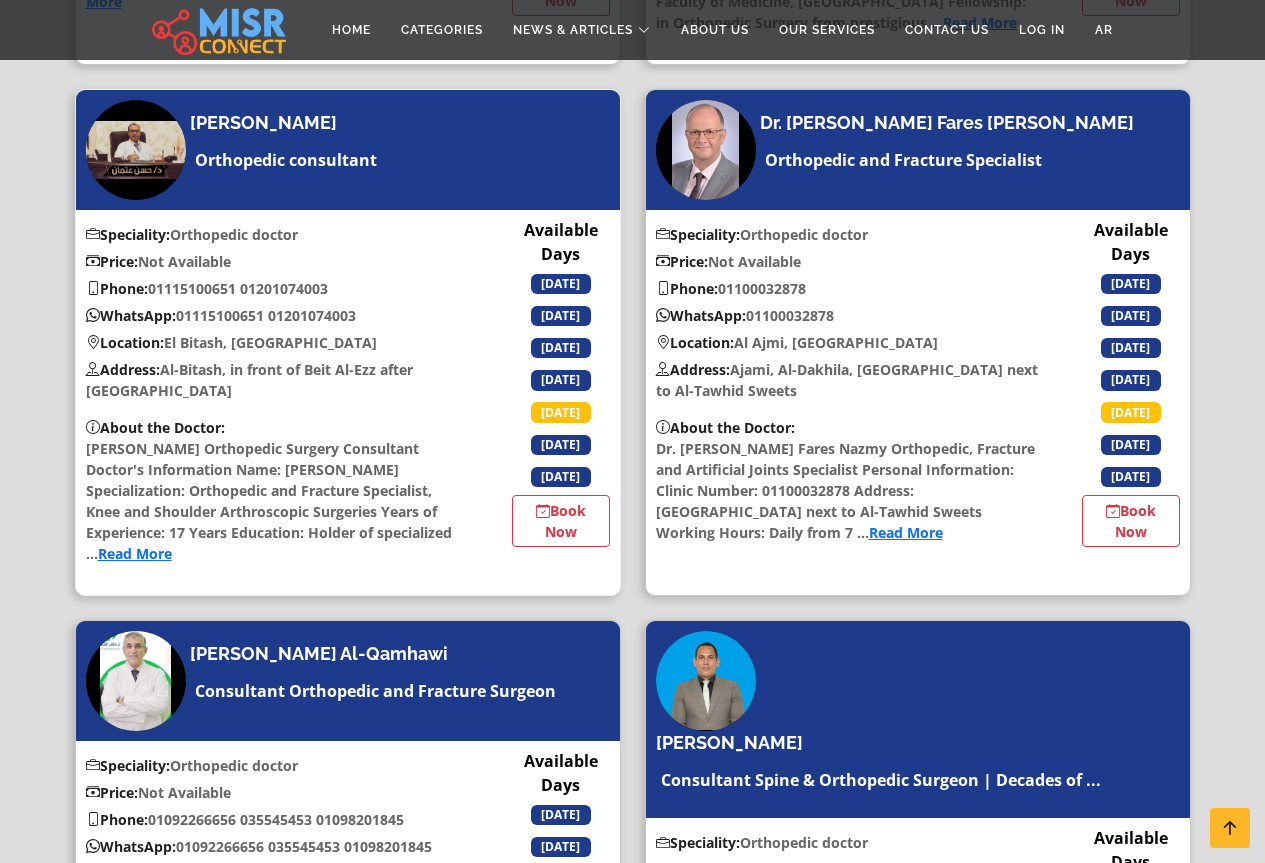 click on "Phone:
01115100651  01201074003" at bounding box center (277, 288) 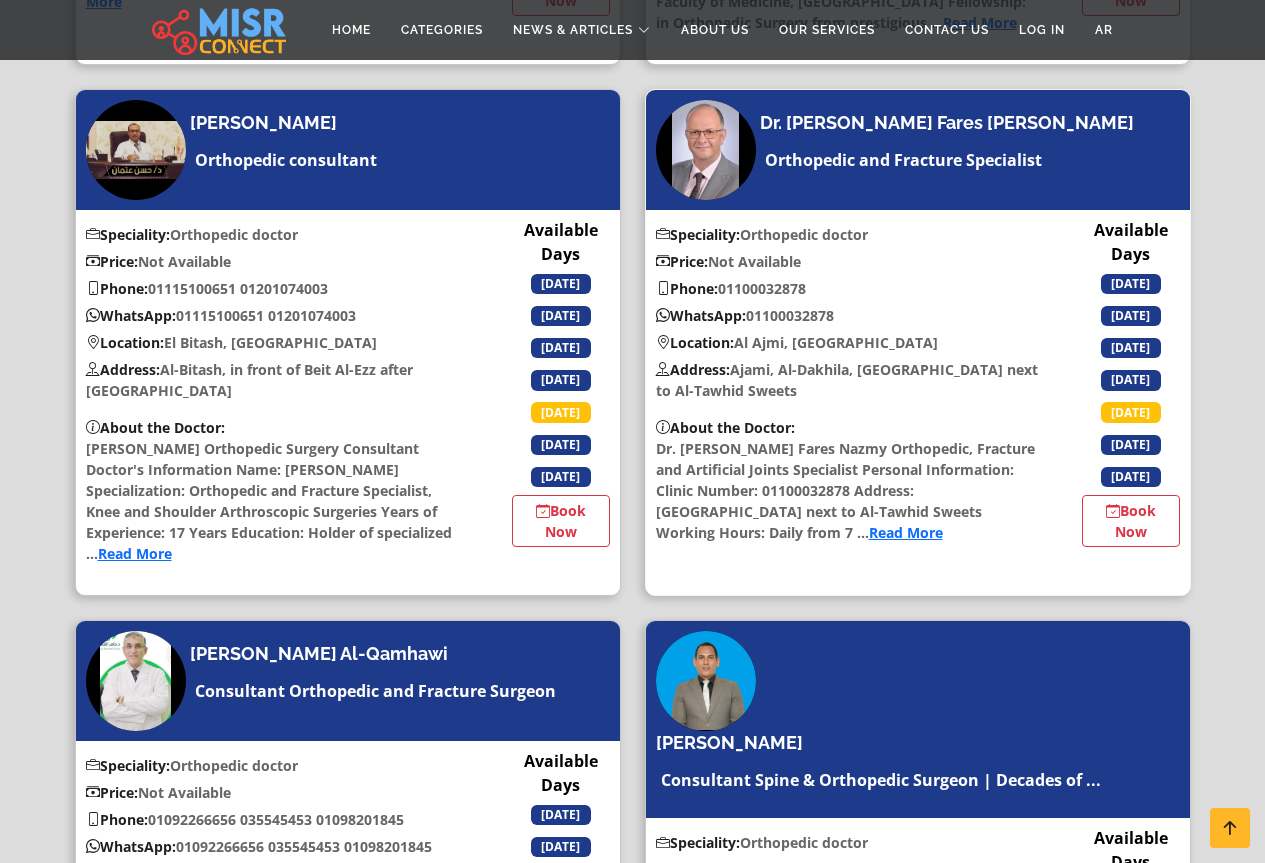 drag, startPoint x: 829, startPoint y: 262, endPoint x: 725, endPoint y: 271, distance: 104.388695 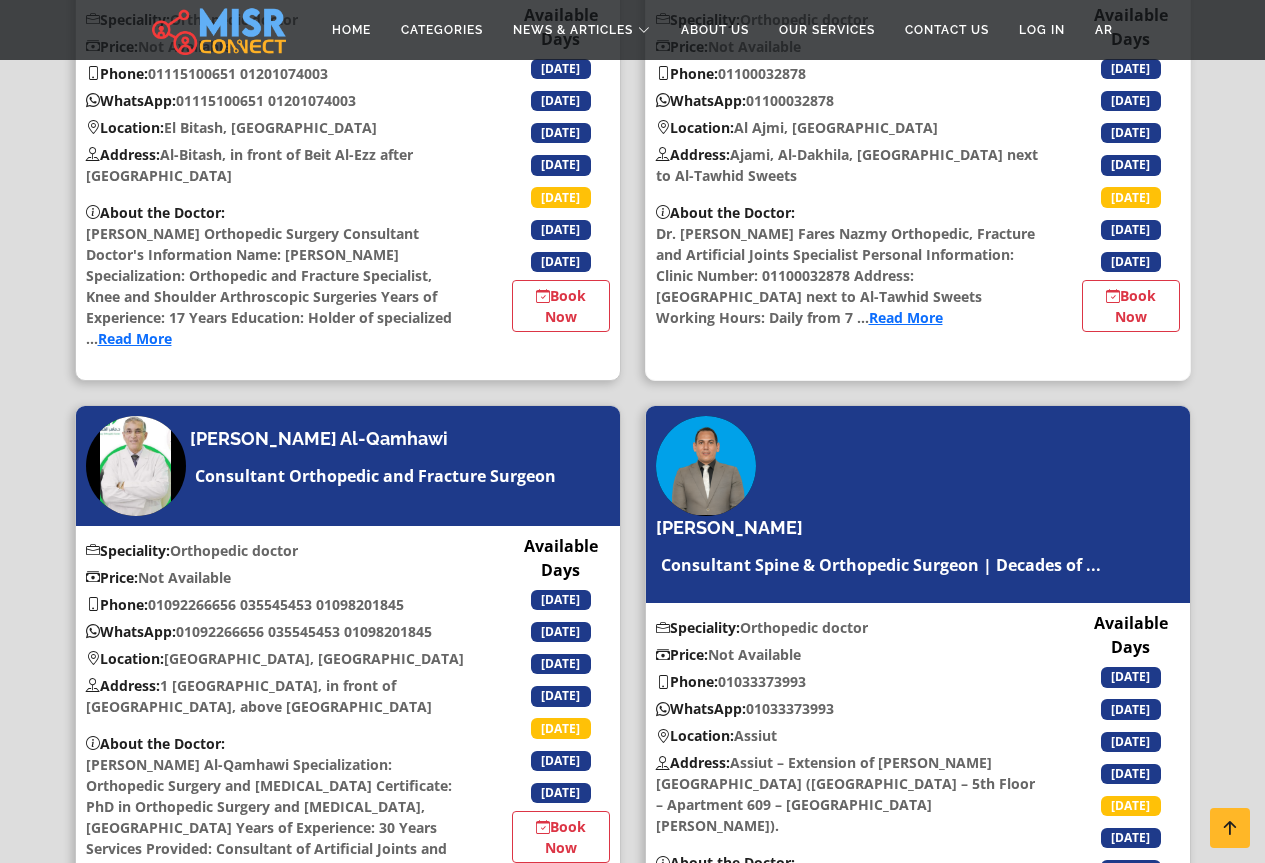 scroll, scrollTop: 5000, scrollLeft: 0, axis: vertical 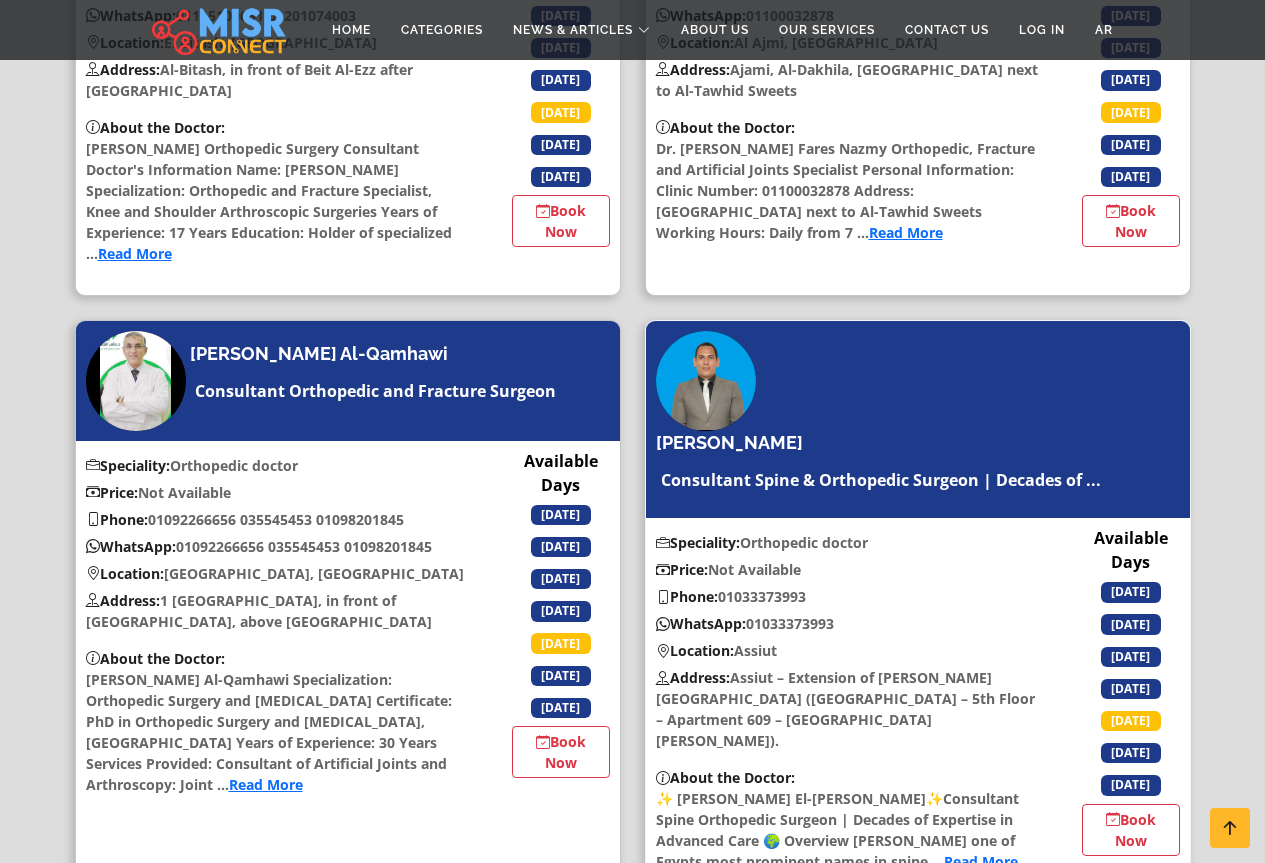 drag, startPoint x: 836, startPoint y: 575, endPoint x: 728, endPoint y: 579, distance: 108.07405 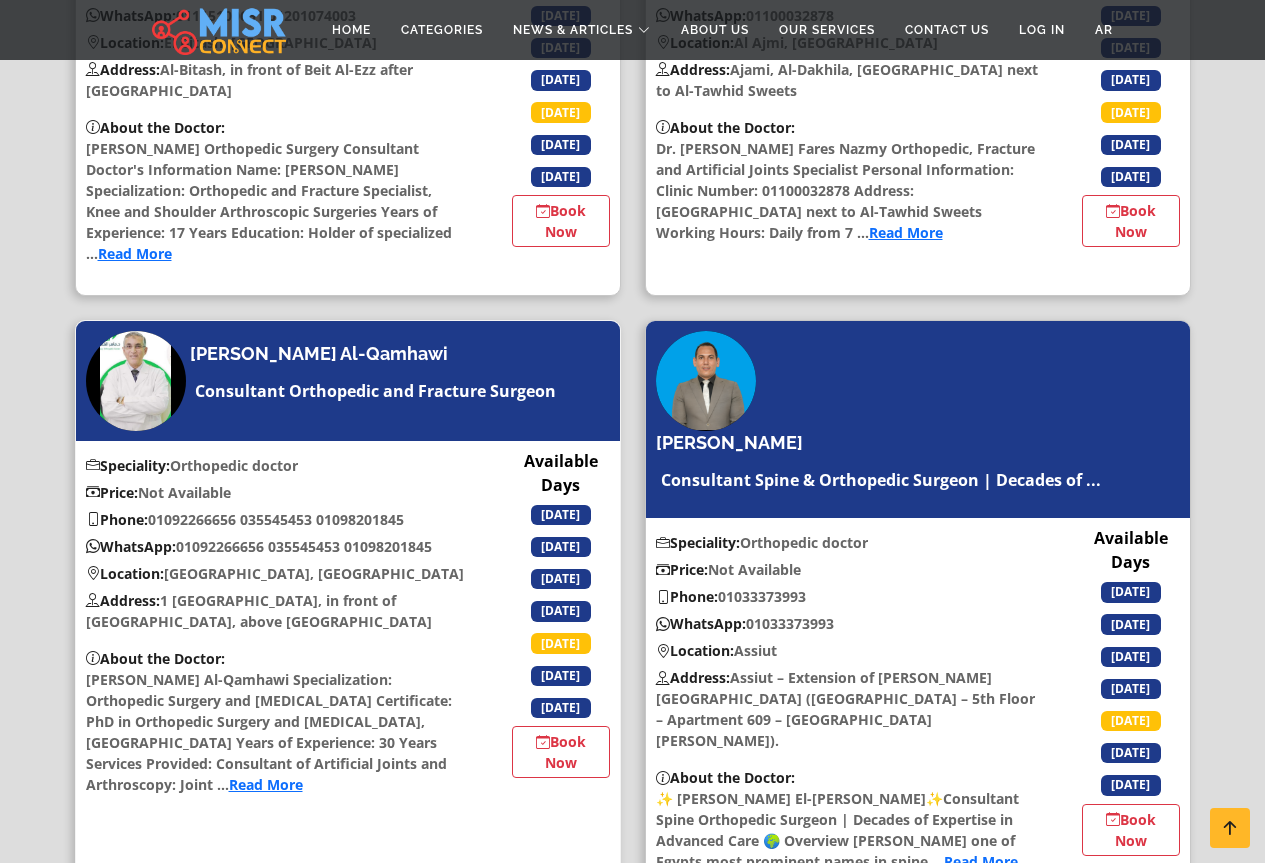 click on "Phone:
01092266656  035545453  01098201845" at bounding box center (277, 519) 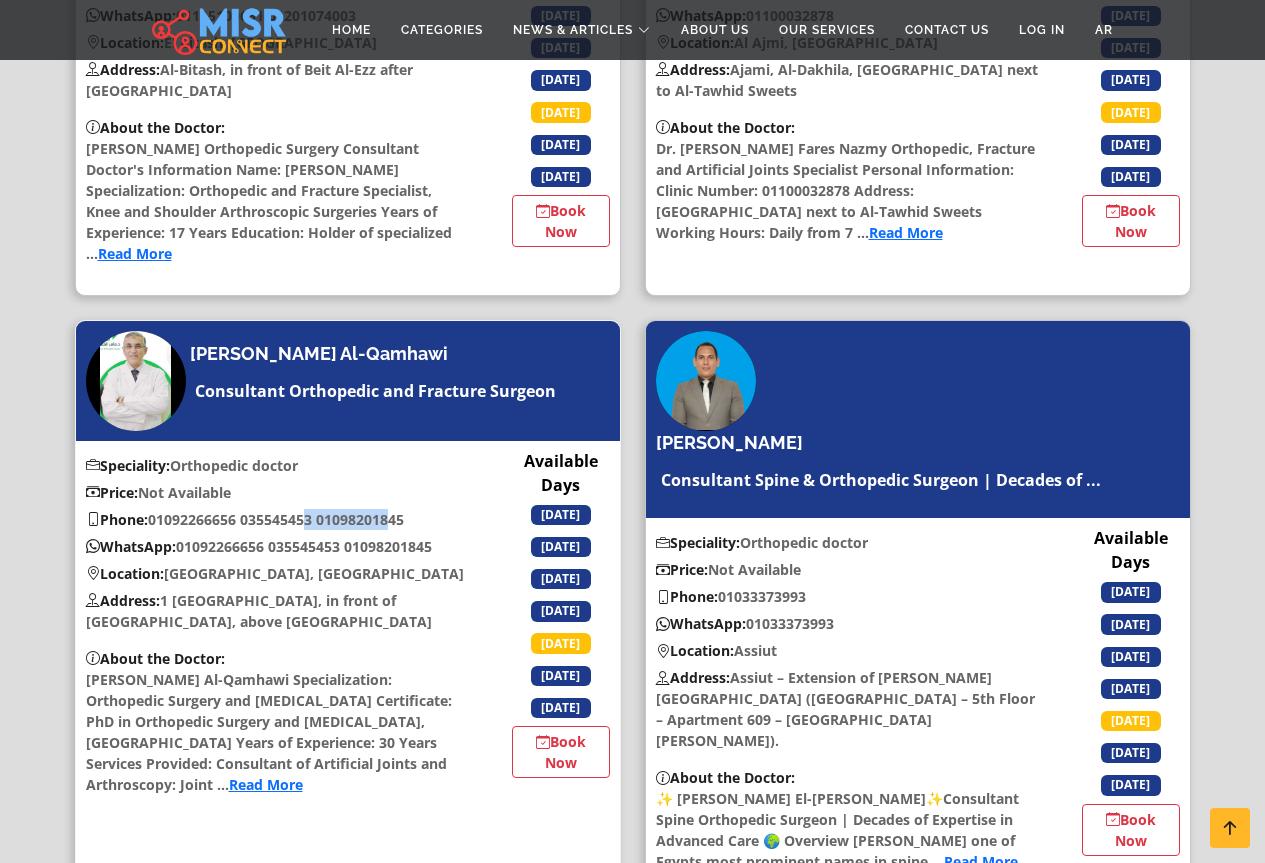 click on "Phone:
01092266656  035545453  01098201845" at bounding box center [277, 519] 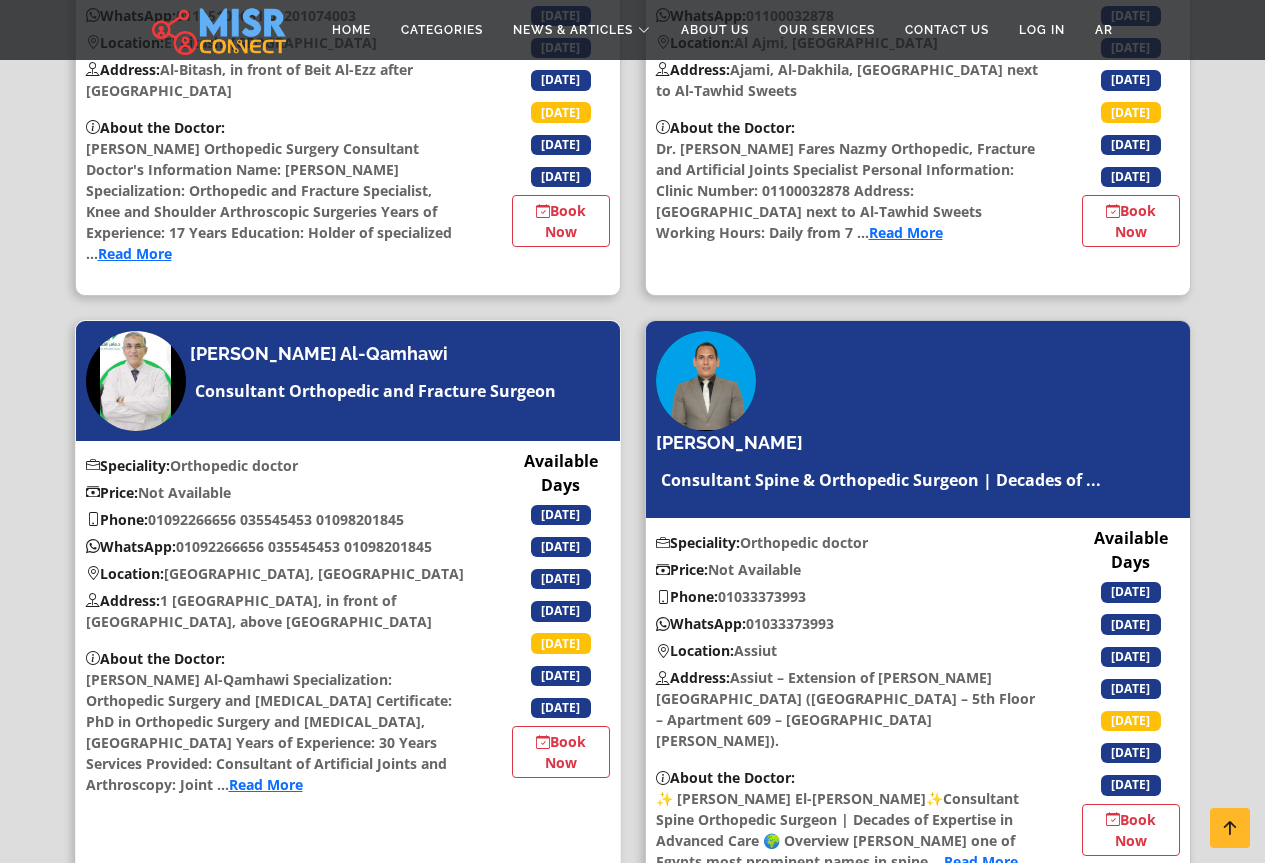 click on "Phone:
01092266656  035545453  01098201845" at bounding box center [277, 519] 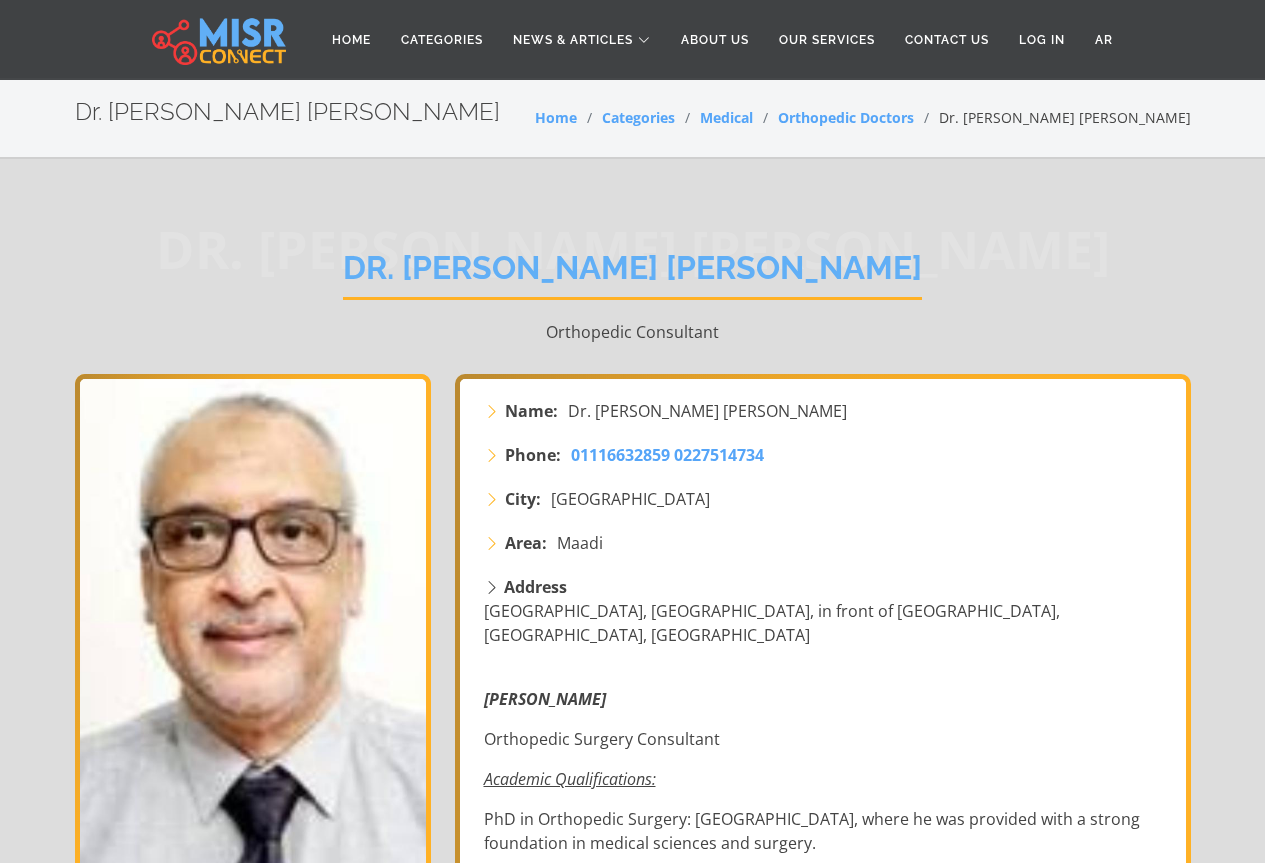 scroll, scrollTop: 0, scrollLeft: 0, axis: both 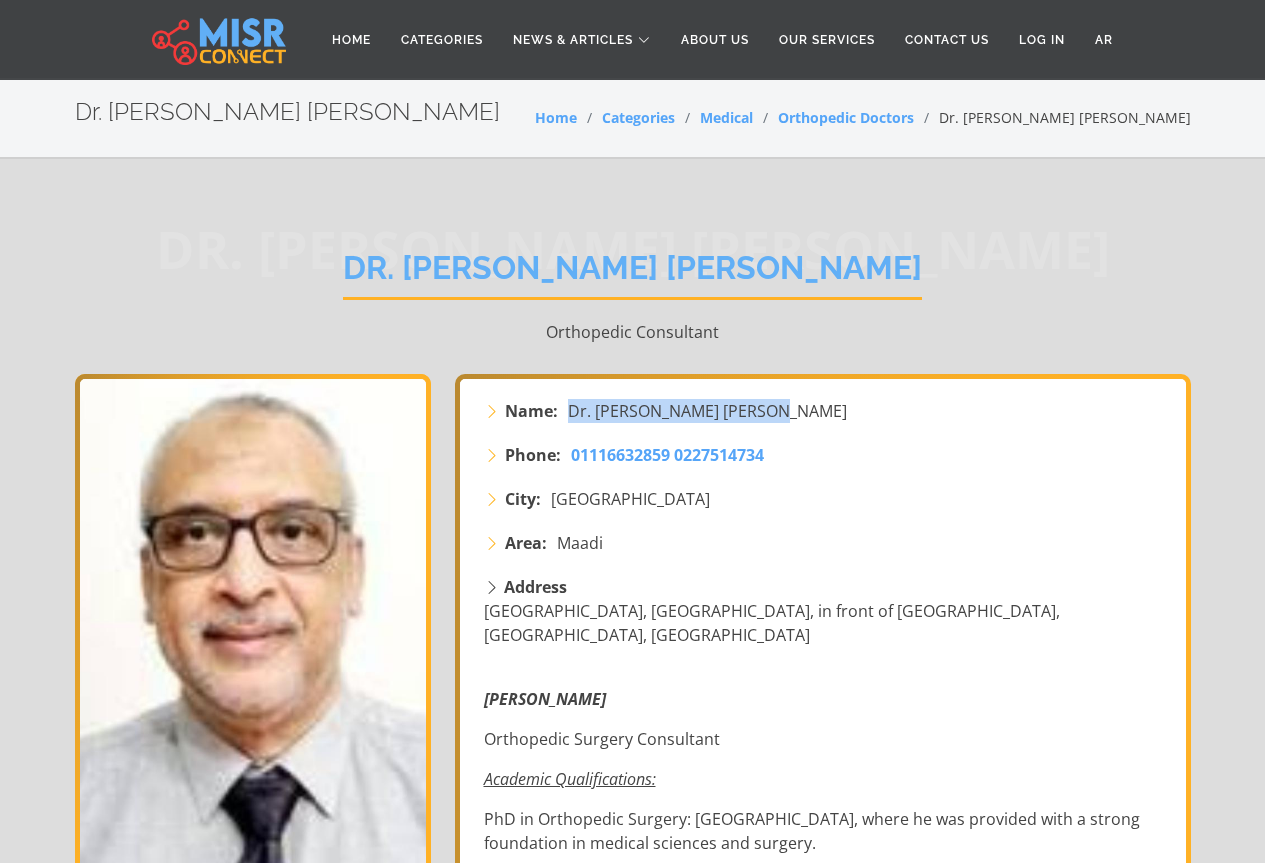 drag, startPoint x: 773, startPoint y: 417, endPoint x: 560, endPoint y: 395, distance: 214.13313 